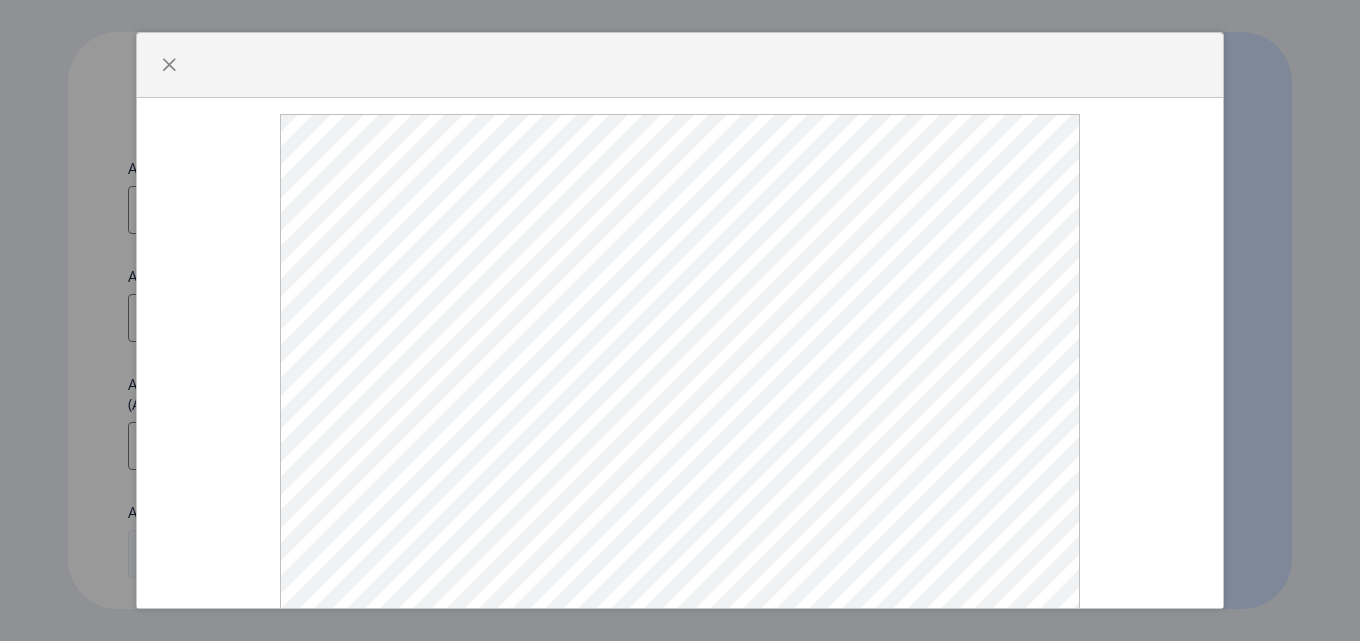 select 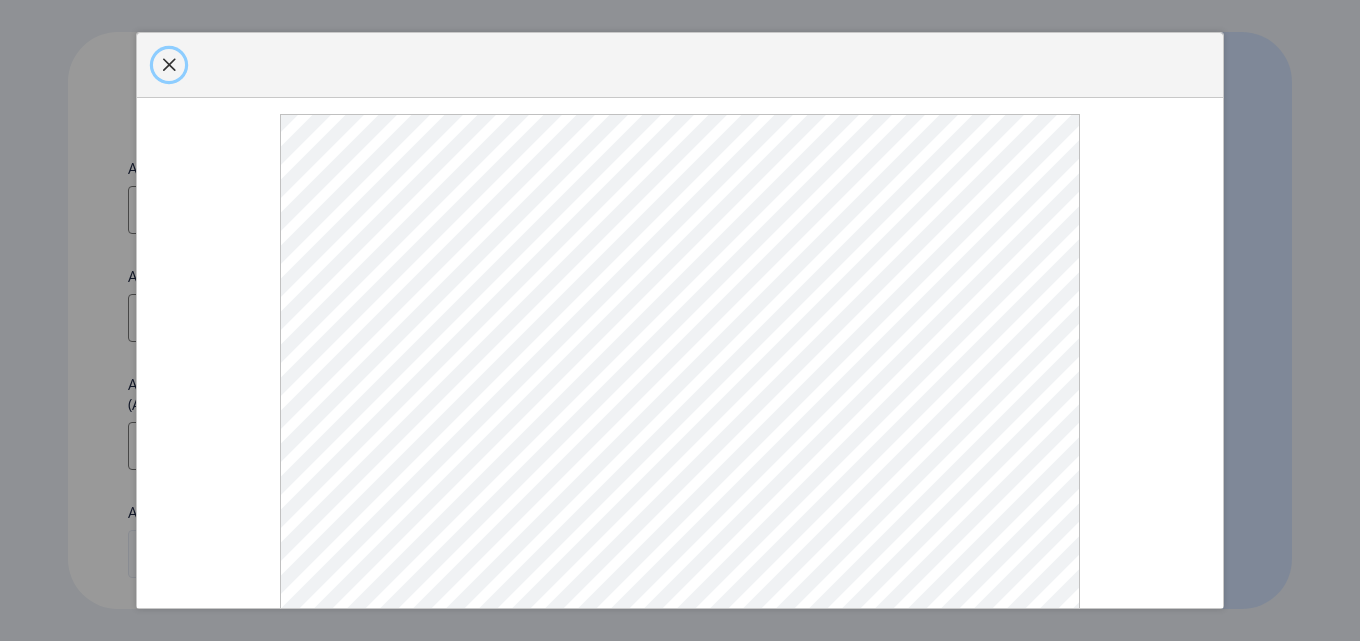 click 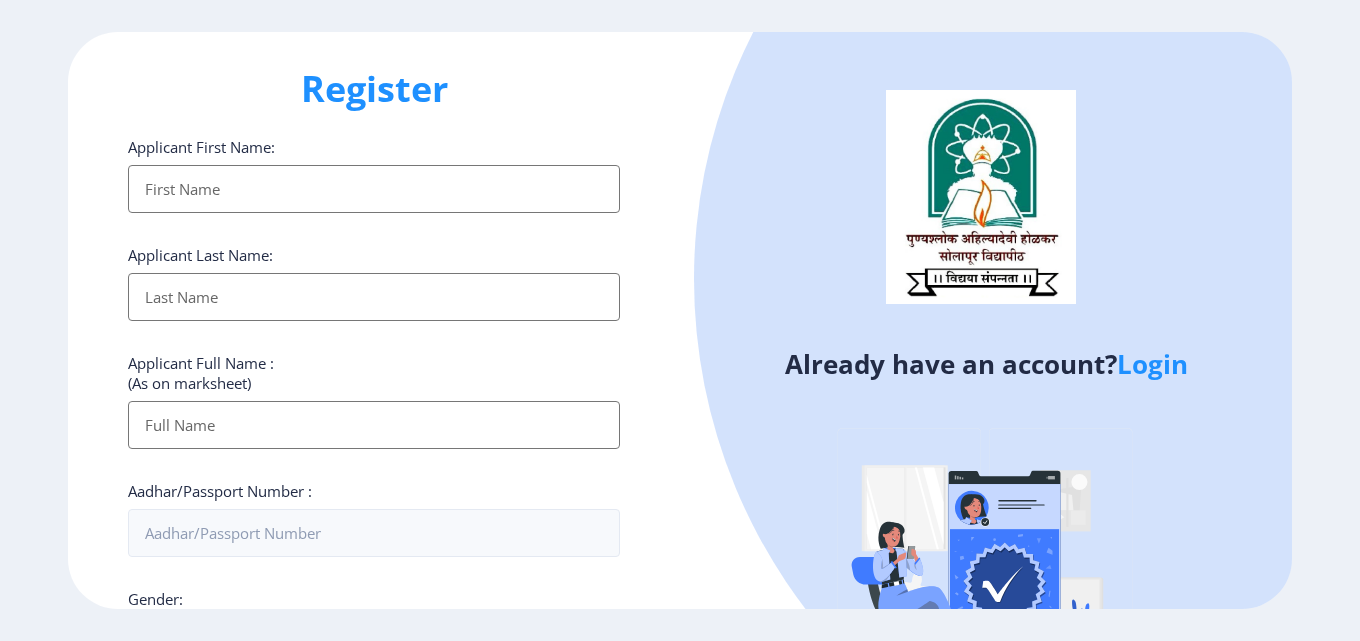 scroll, scrollTop: 0, scrollLeft: 0, axis: both 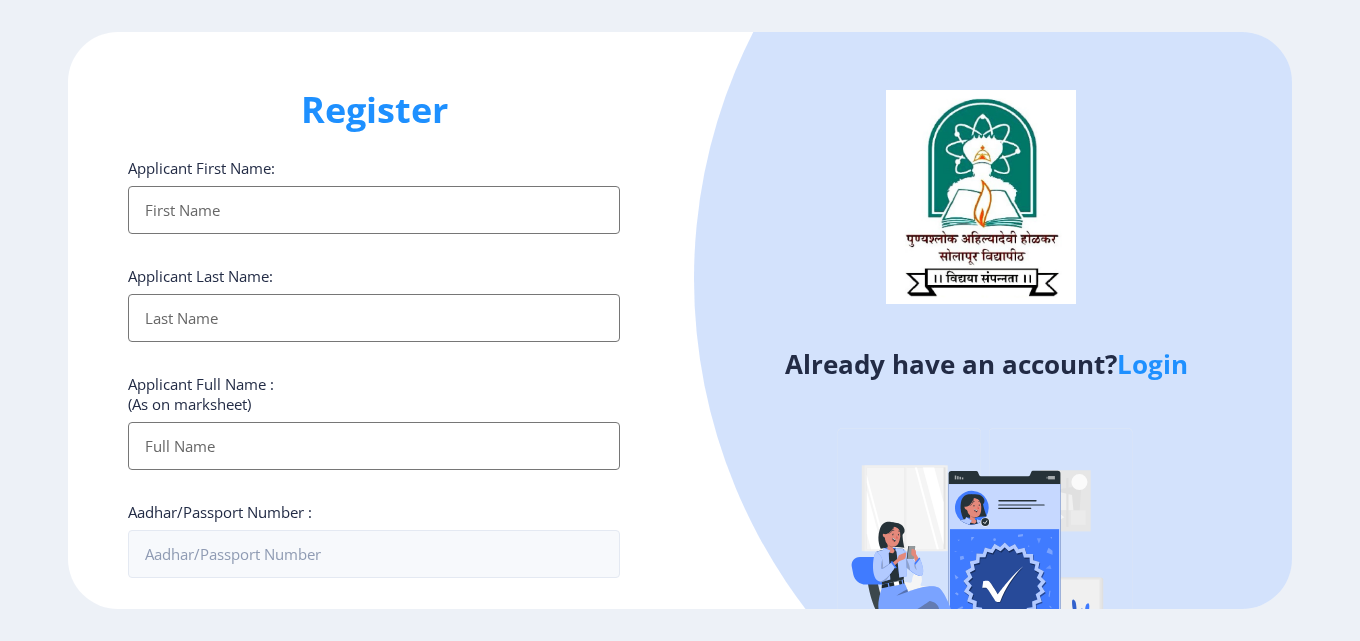 click on "Applicant First Name:" at bounding box center [374, 210] 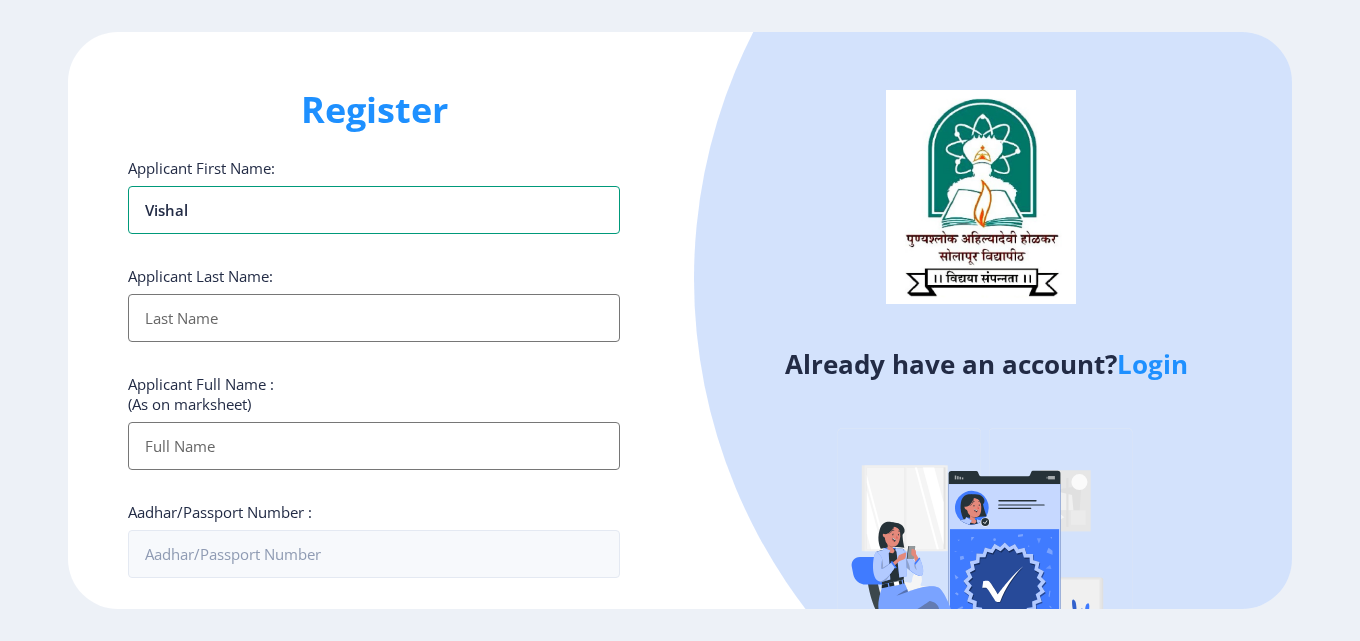 type on "Vishal" 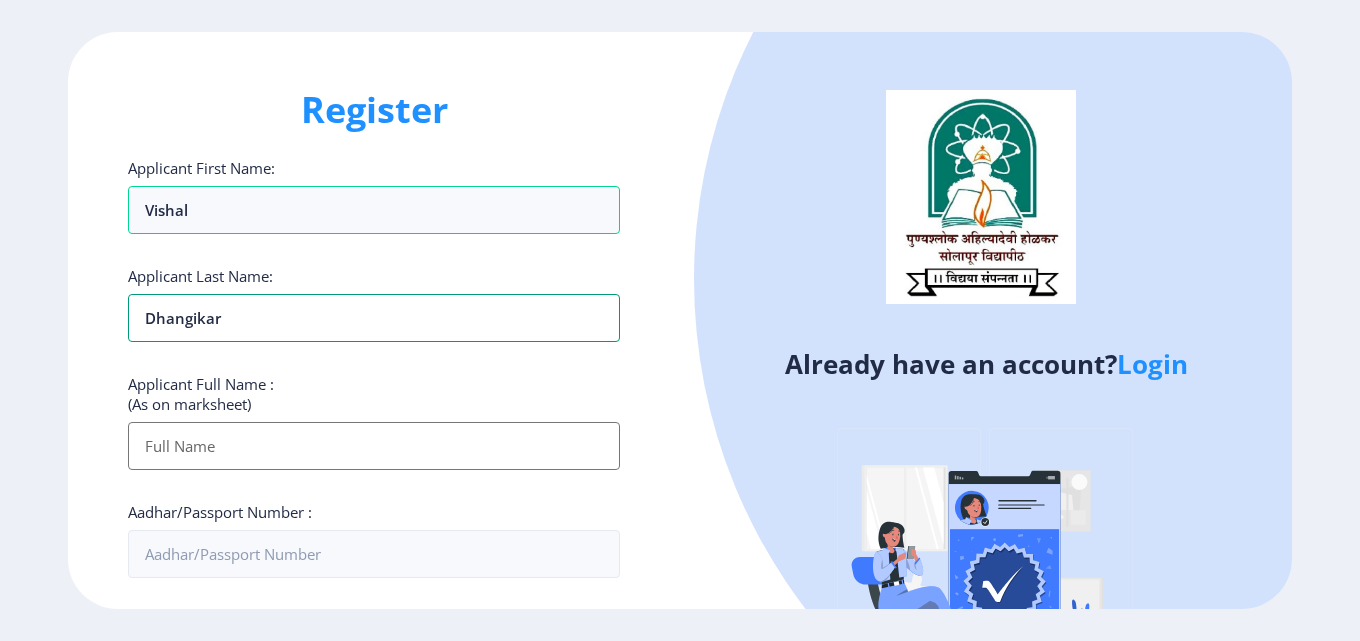 type on "Dhangikar" 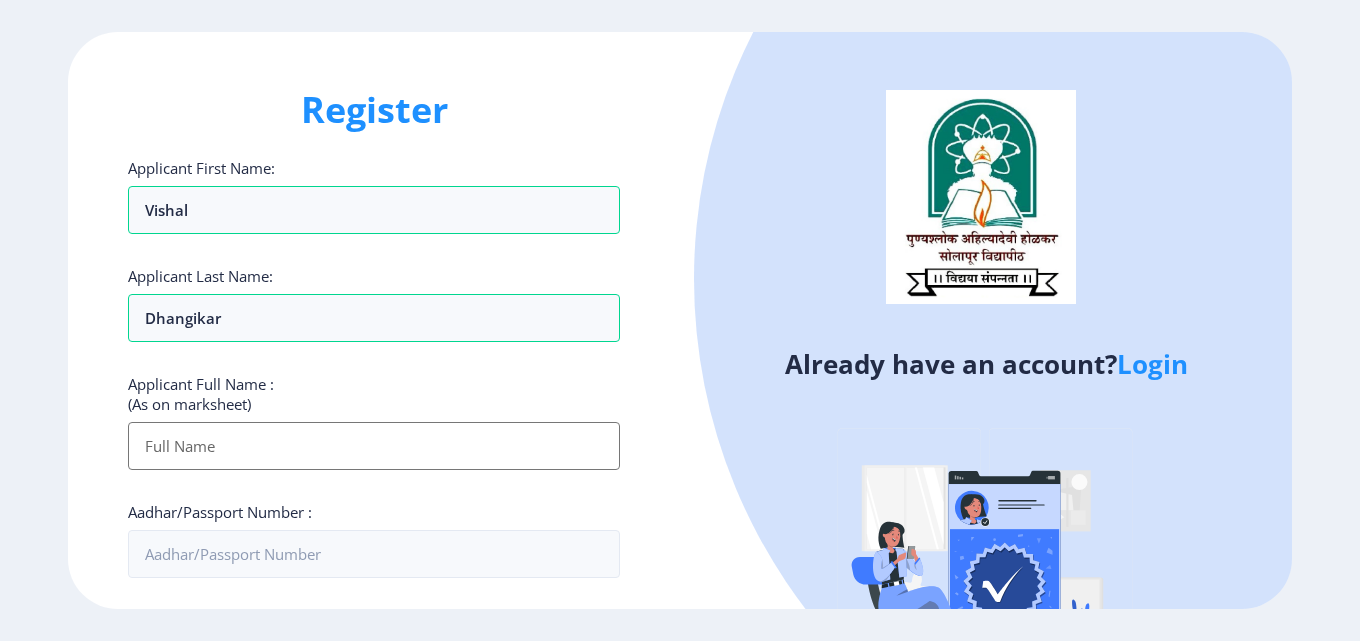 click on "Applicant First Name:" at bounding box center (374, 446) 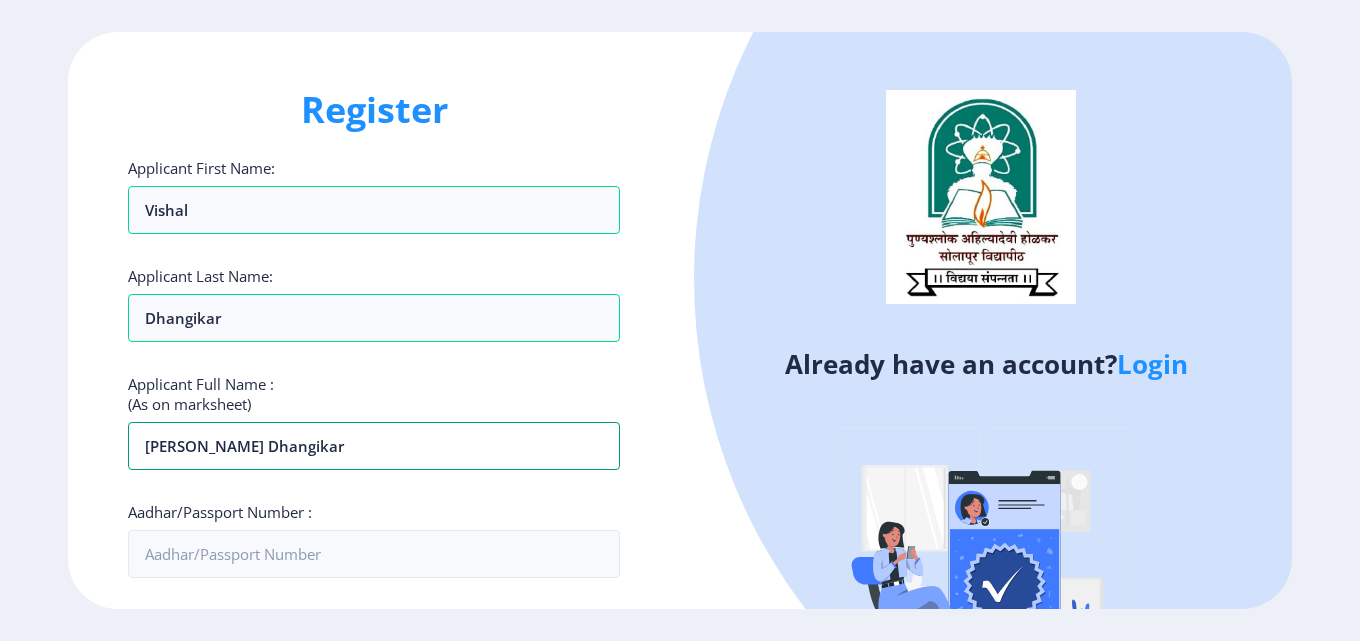 scroll, scrollTop: 100, scrollLeft: 0, axis: vertical 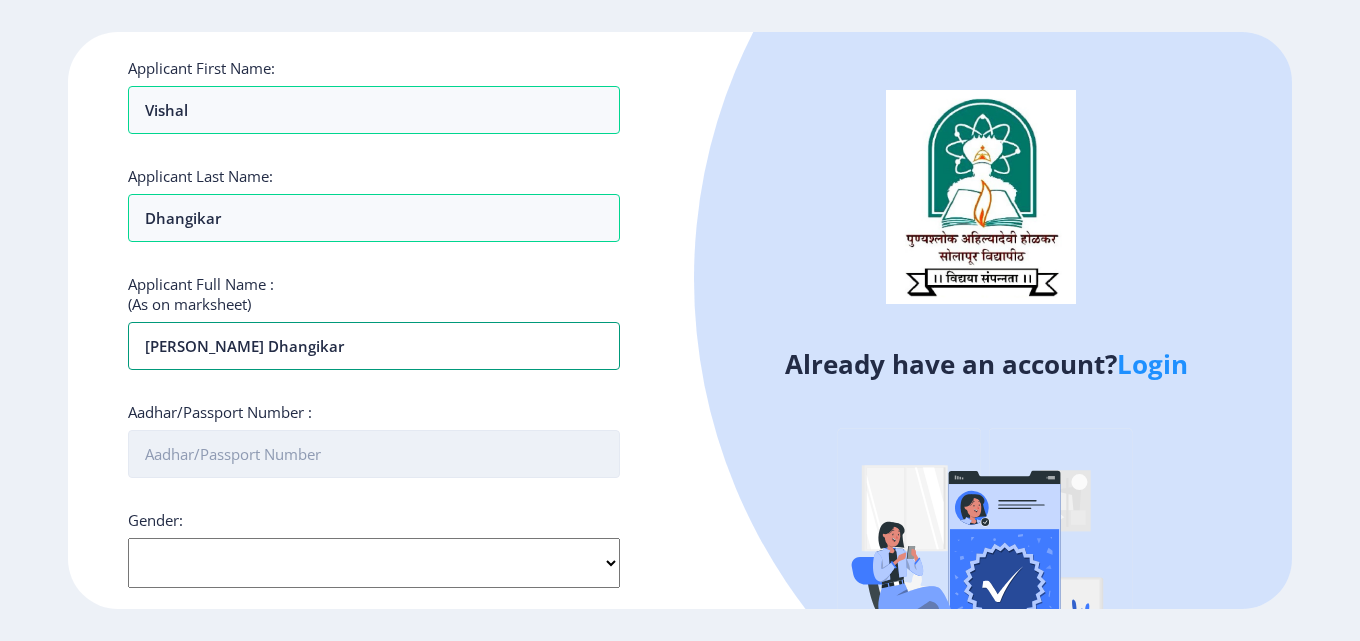 type on "[PERSON_NAME] Dhangikar" 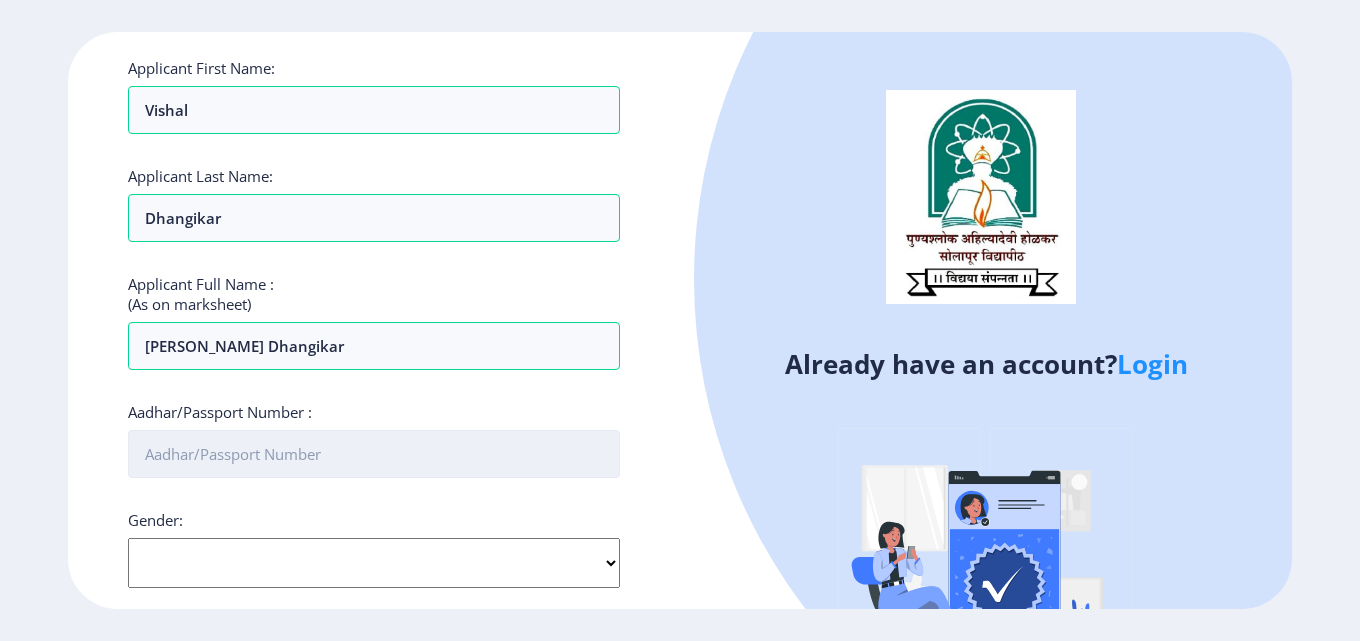 click on "Aadhar/Passport Number :" at bounding box center (374, 454) 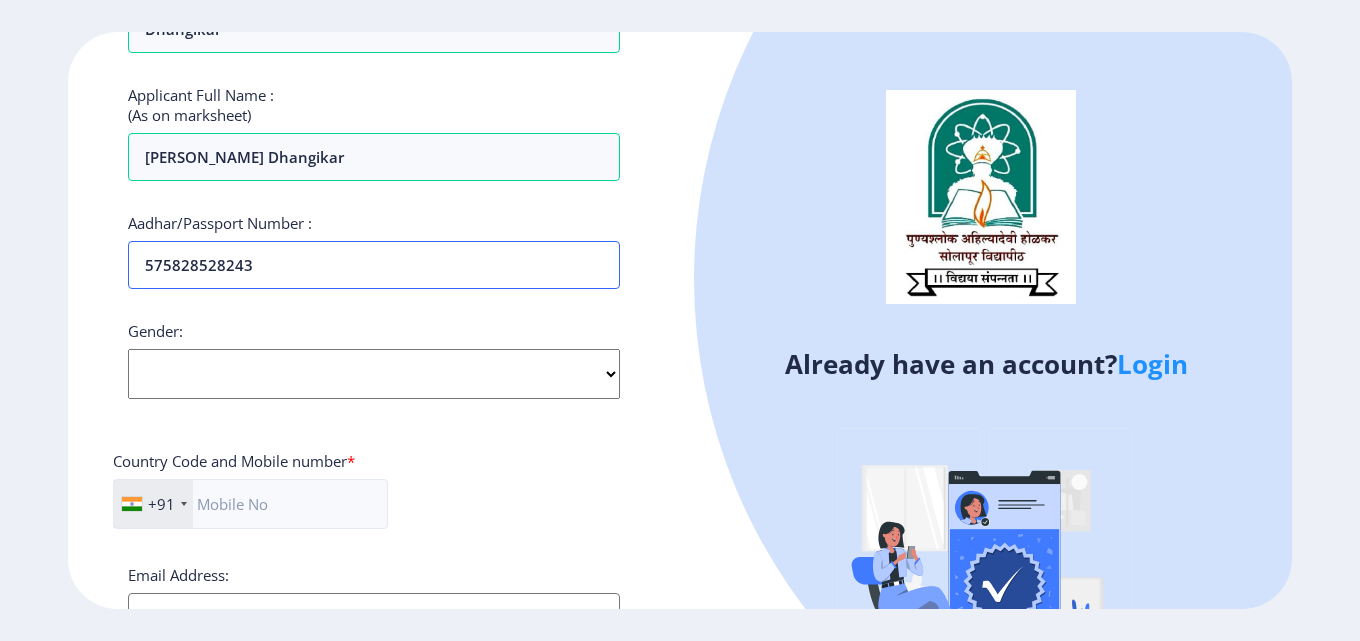 scroll, scrollTop: 300, scrollLeft: 0, axis: vertical 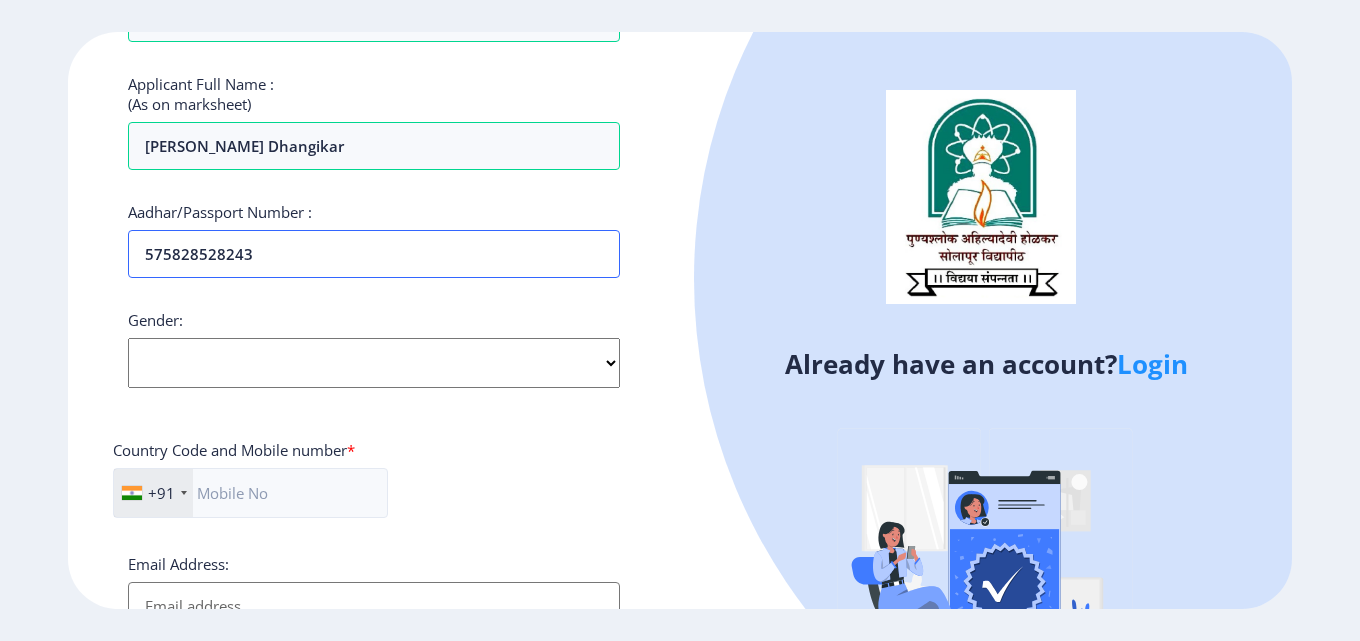 type on "575828528243" 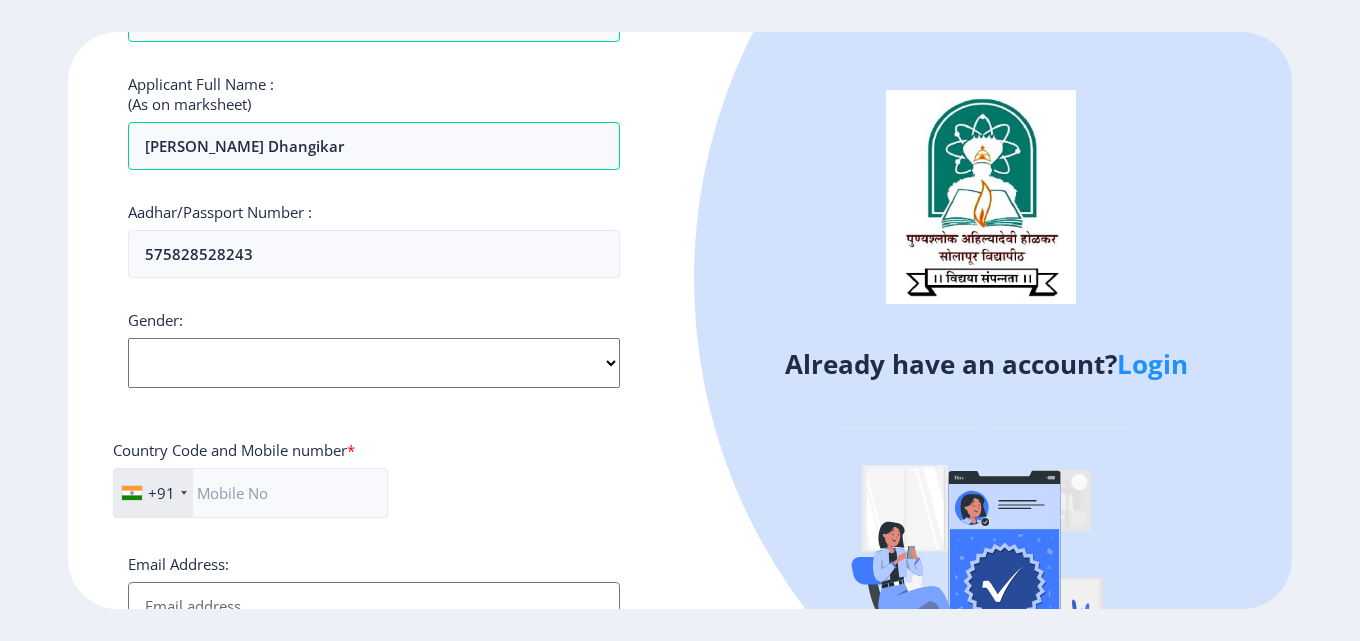 click on "Gender: Select Gender [DEMOGRAPHIC_DATA] [DEMOGRAPHIC_DATA] Other" 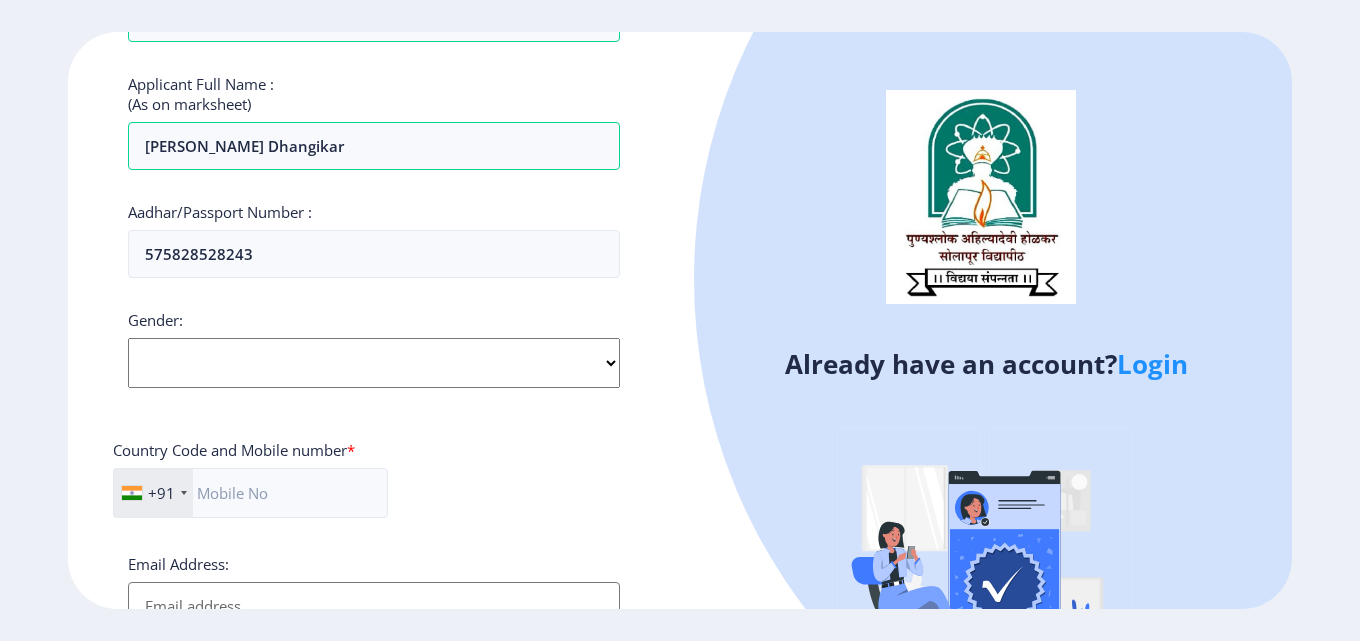 drag, startPoint x: 386, startPoint y: 379, endPoint x: 370, endPoint y: 375, distance: 16.492422 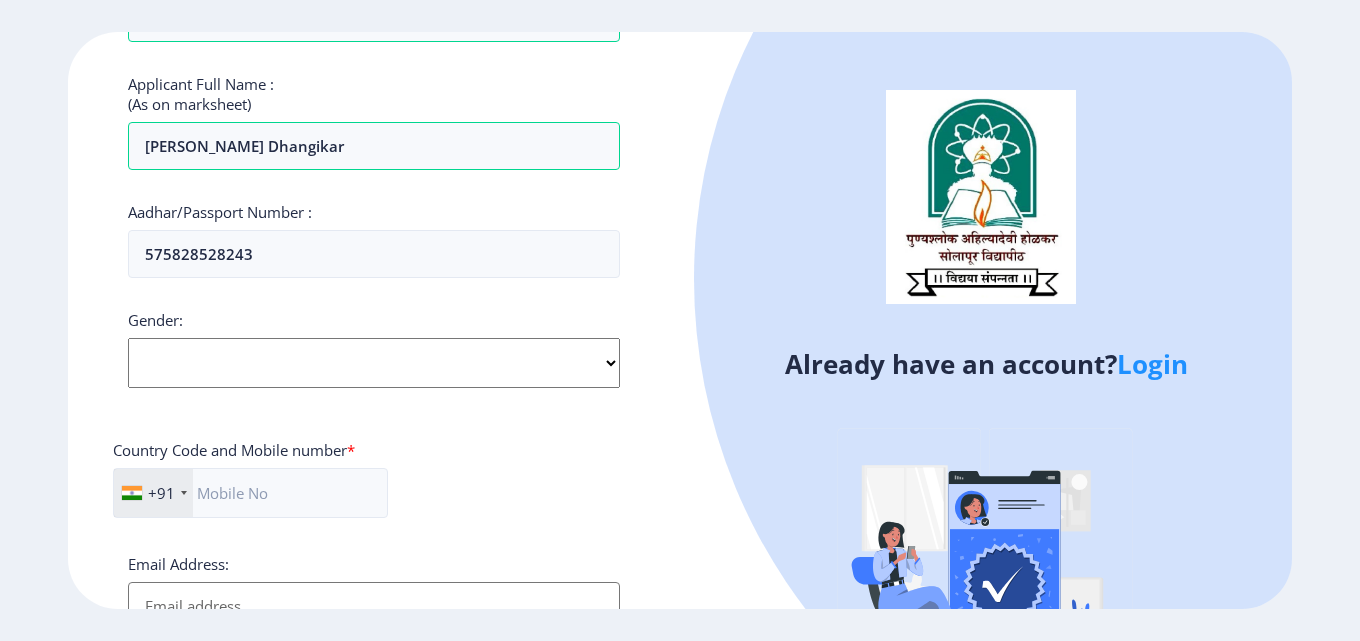 select on "[DEMOGRAPHIC_DATA]" 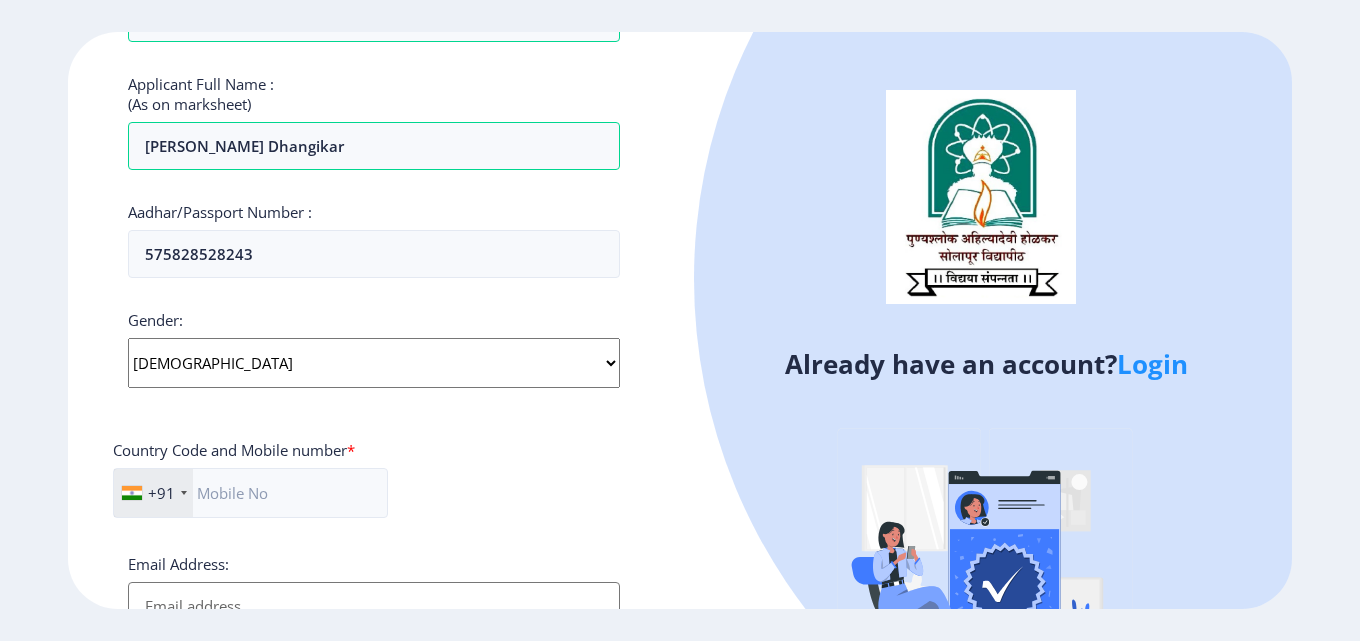 click on "Select Gender [DEMOGRAPHIC_DATA] [DEMOGRAPHIC_DATA] Other" 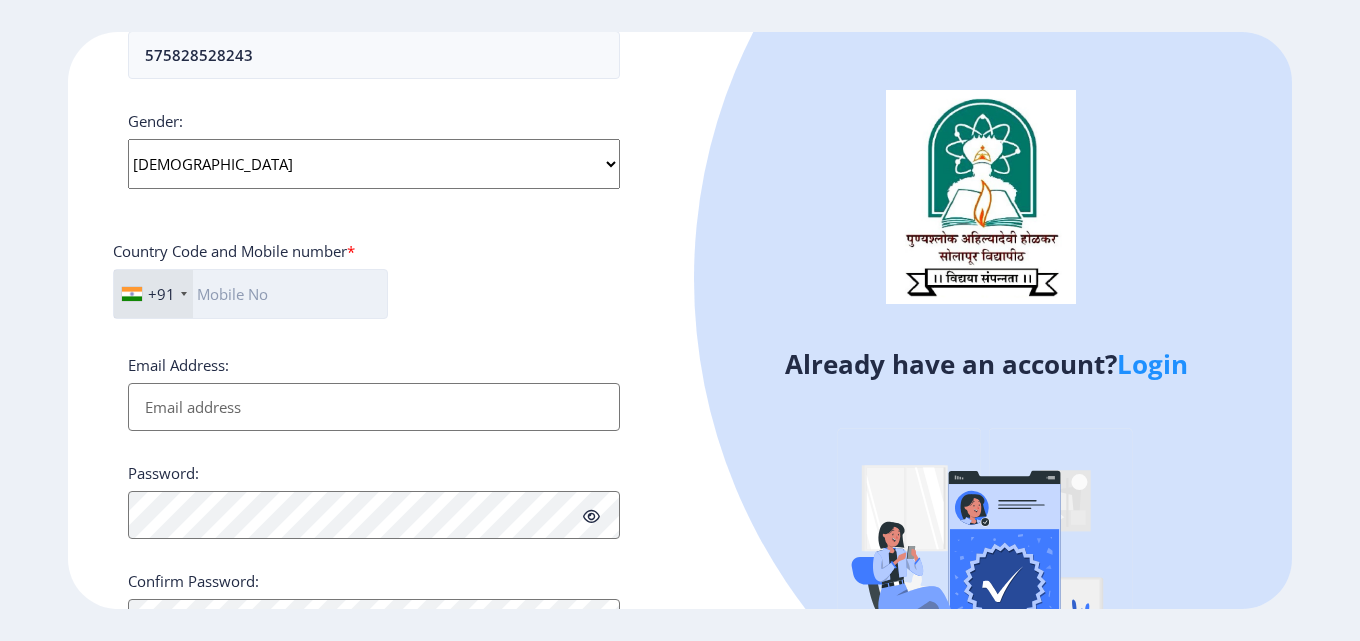 scroll, scrollTop: 500, scrollLeft: 0, axis: vertical 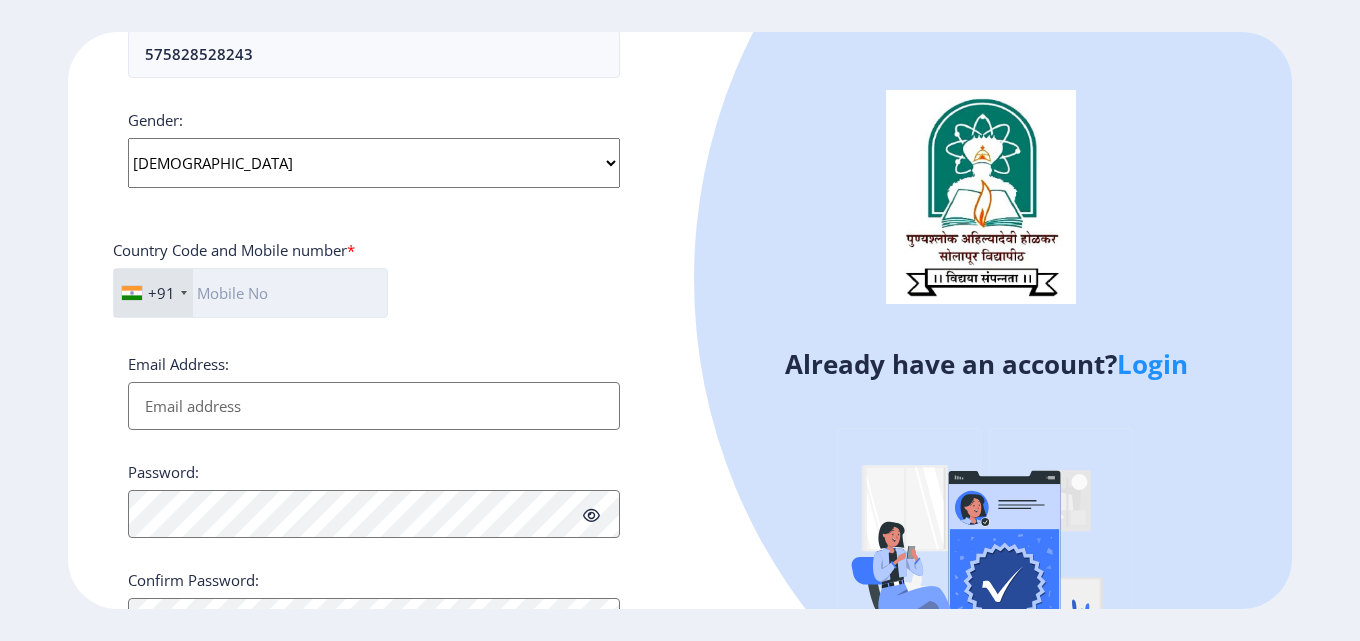 click 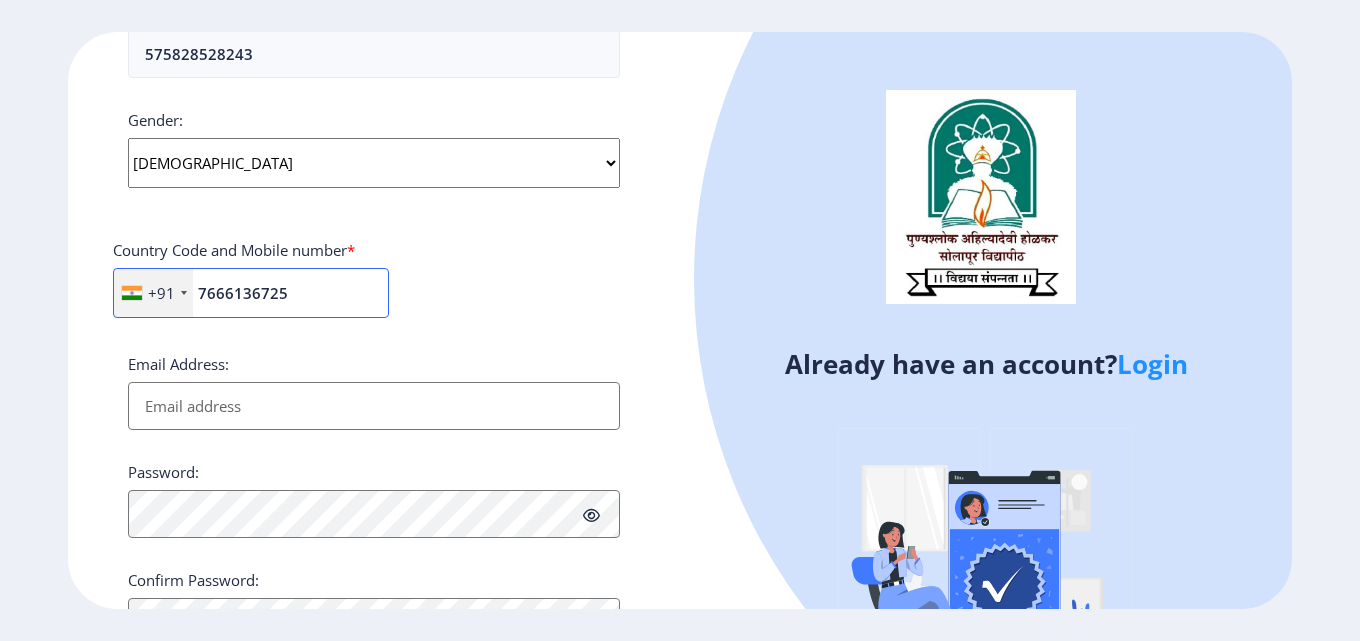 type on "7666136725" 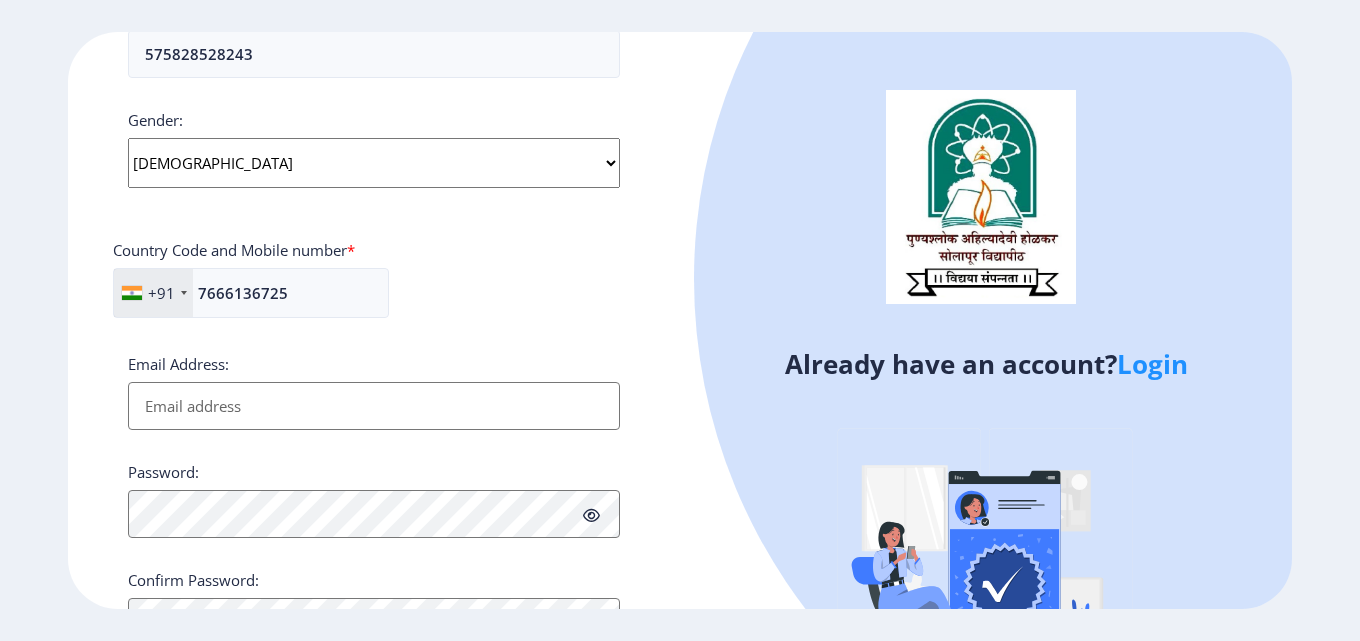click on "Email Address:" at bounding box center [374, 406] 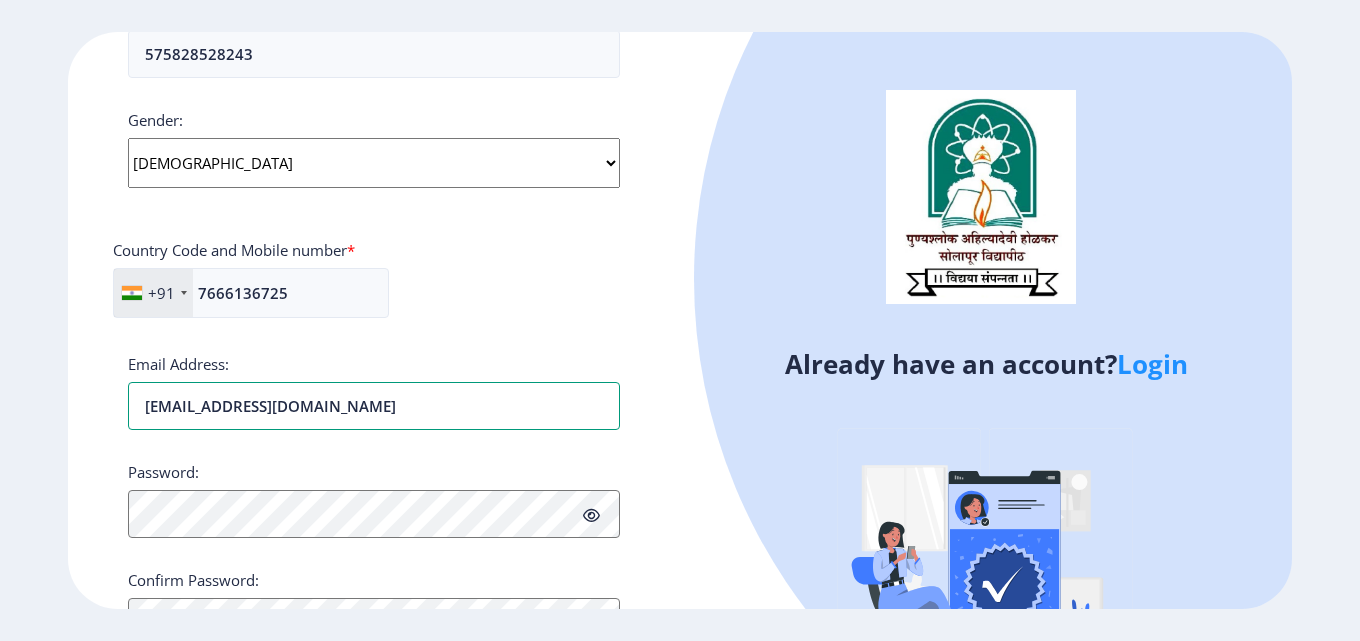 type on "[EMAIL_ADDRESS][DOMAIN_NAME]" 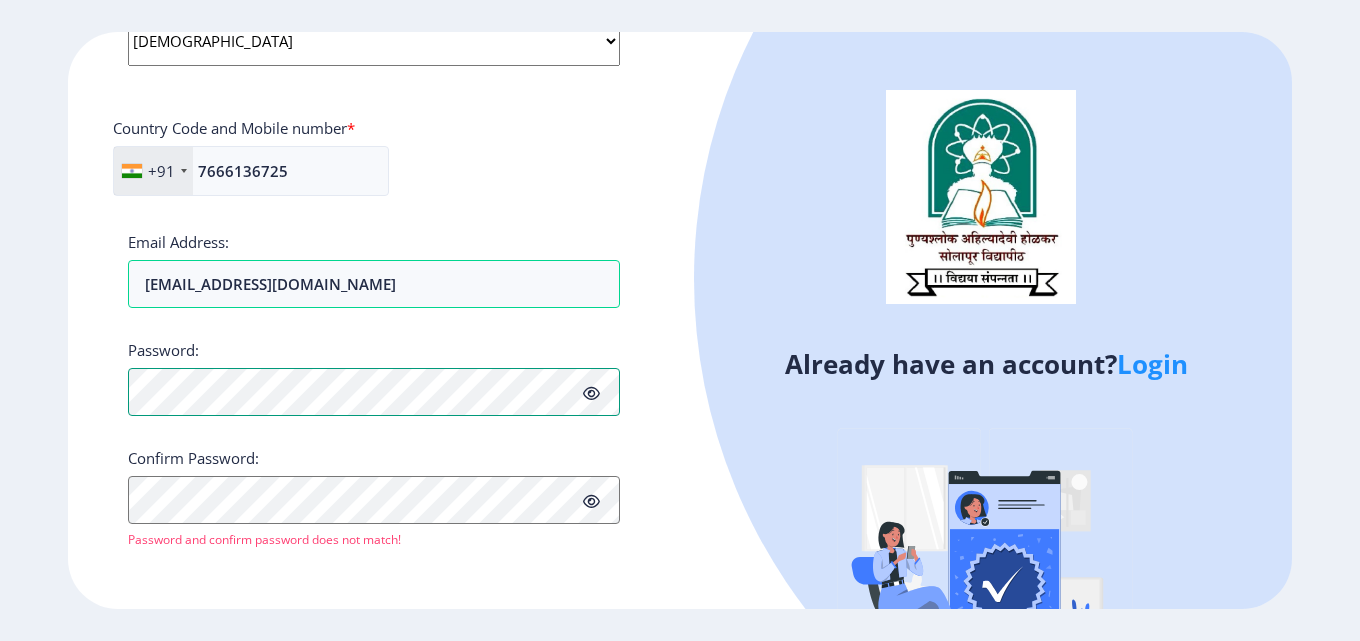 scroll, scrollTop: 623, scrollLeft: 0, axis: vertical 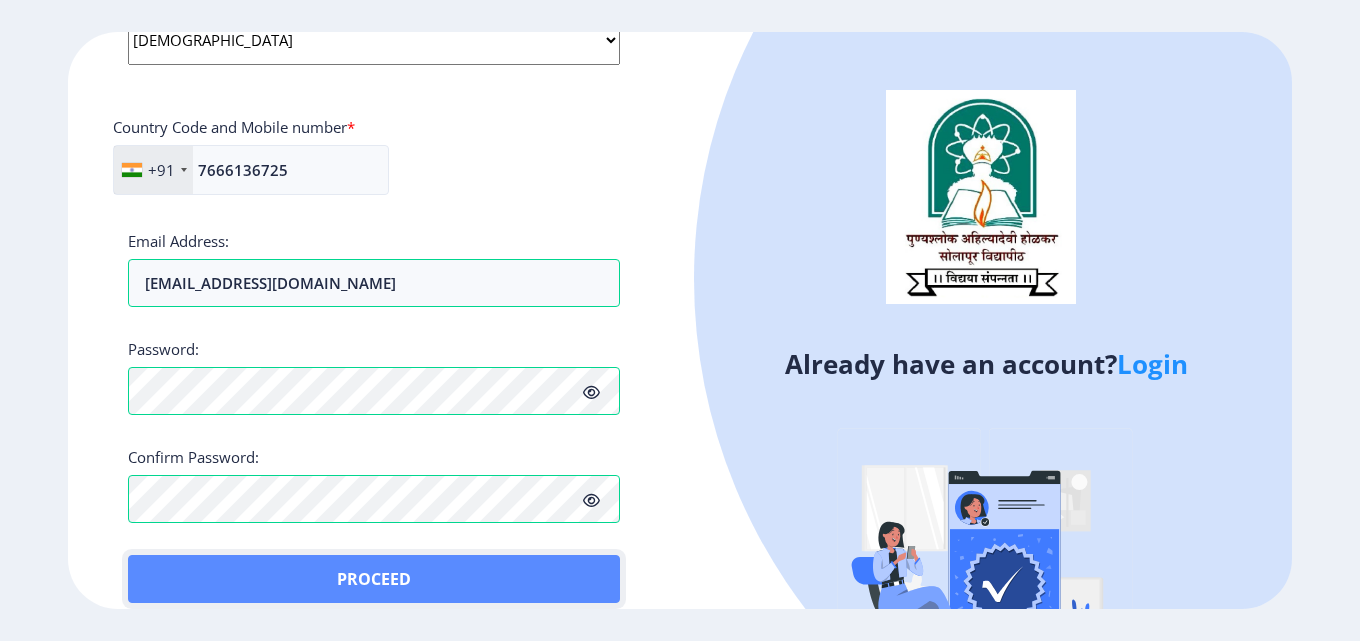 click on "Proceed" 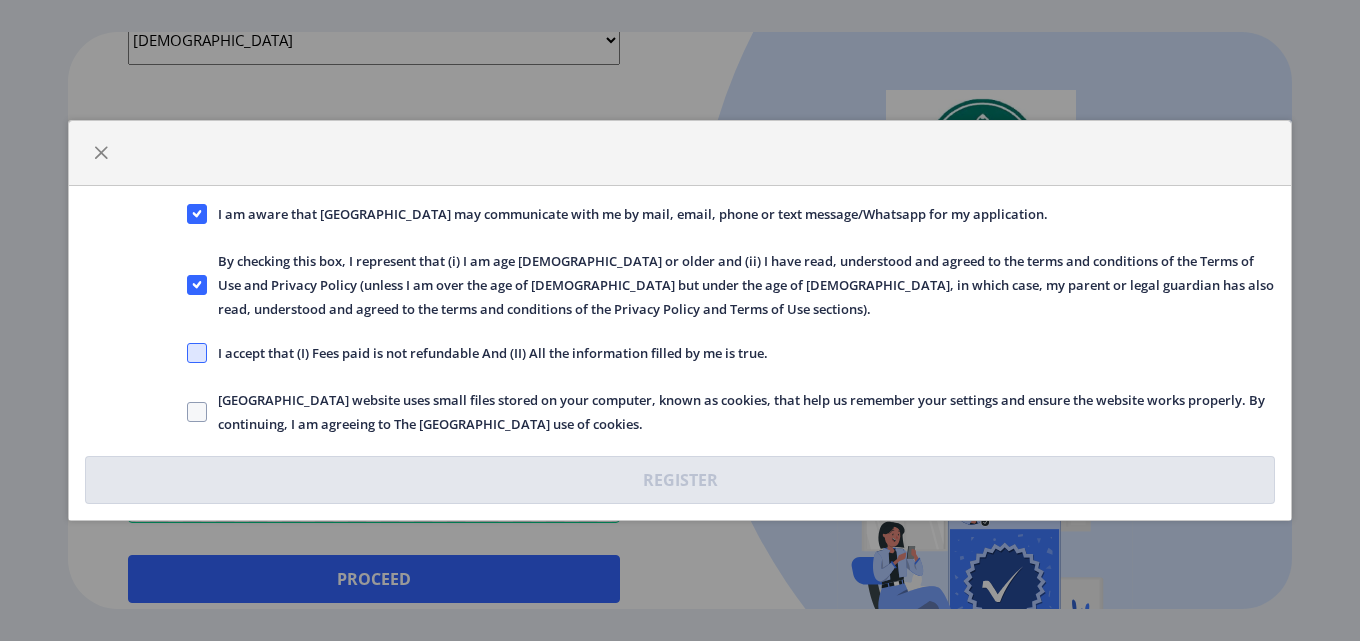 click 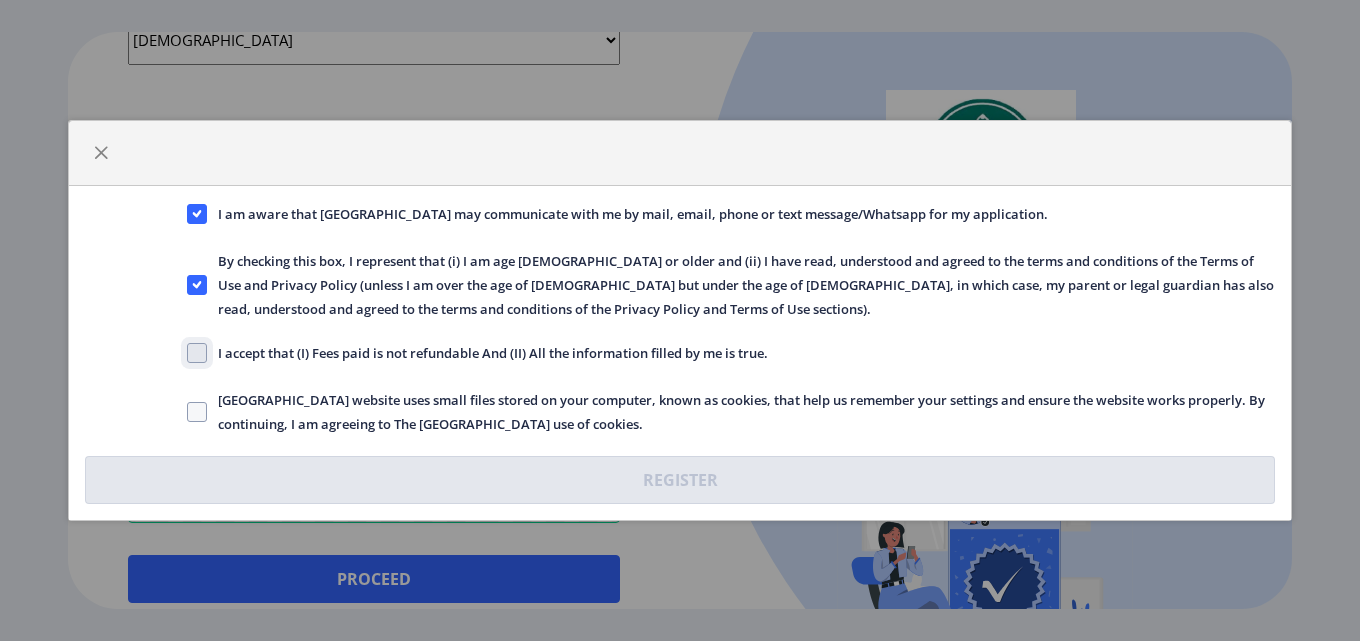 click on "I accept that (I) Fees paid is not refundable And (II) All the information filled by me is true." 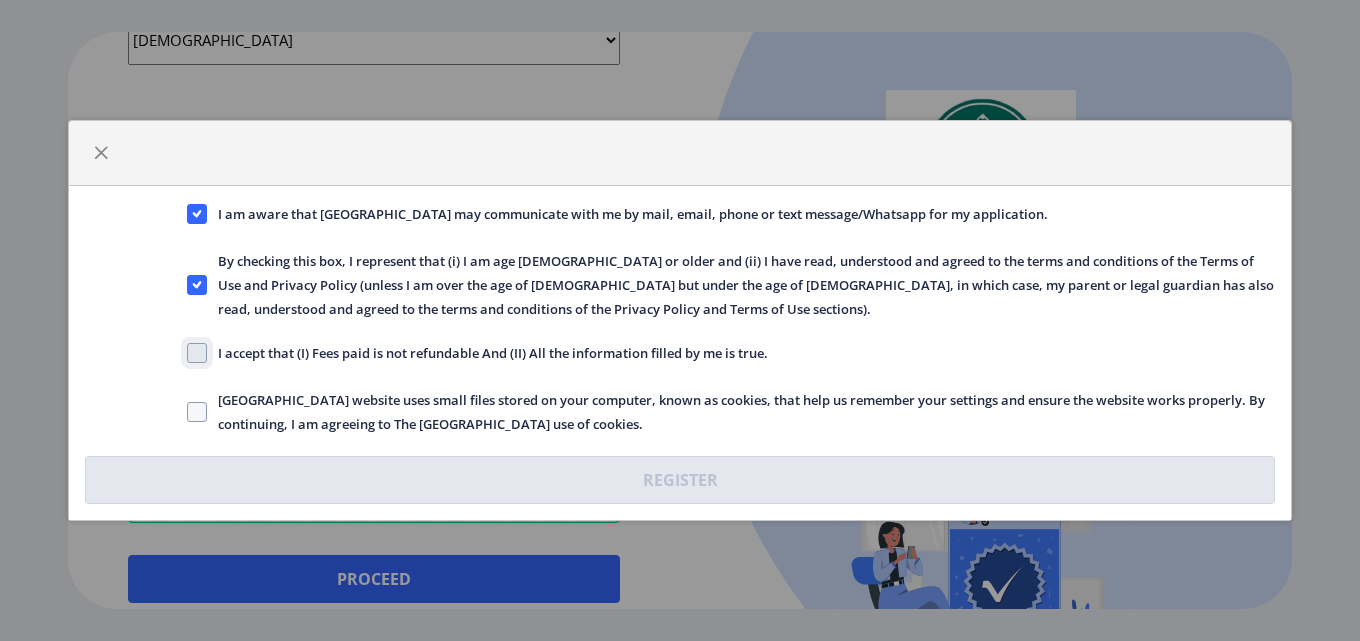 checkbox on "true" 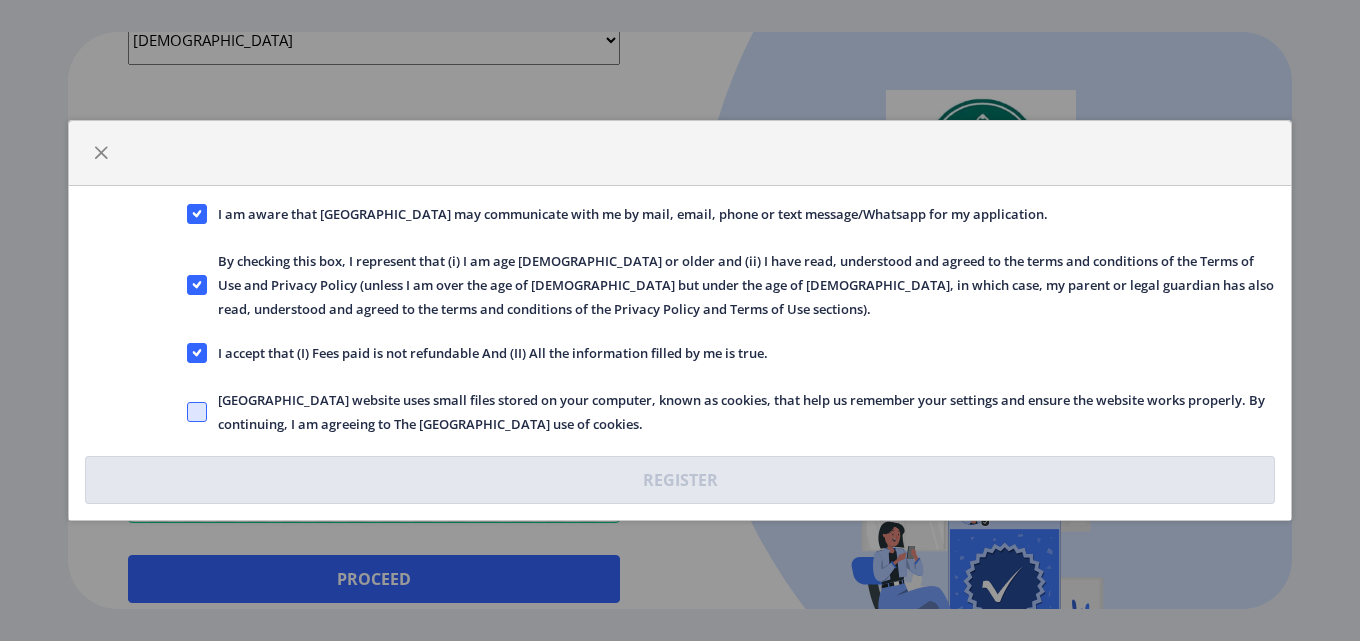 click 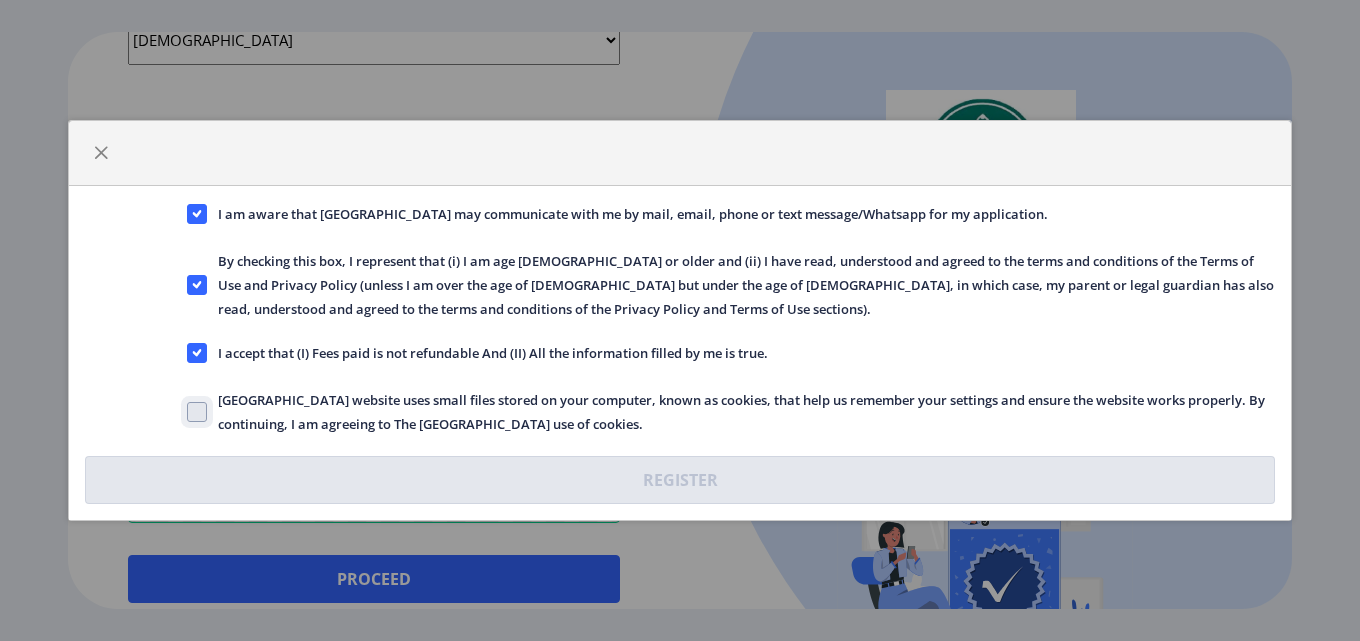 click on "[GEOGRAPHIC_DATA] website uses small files stored on your computer, known as cookies, that help us remember your settings and ensure the website works properly. By continuing, I am agreeing to The [GEOGRAPHIC_DATA] use of cookies." 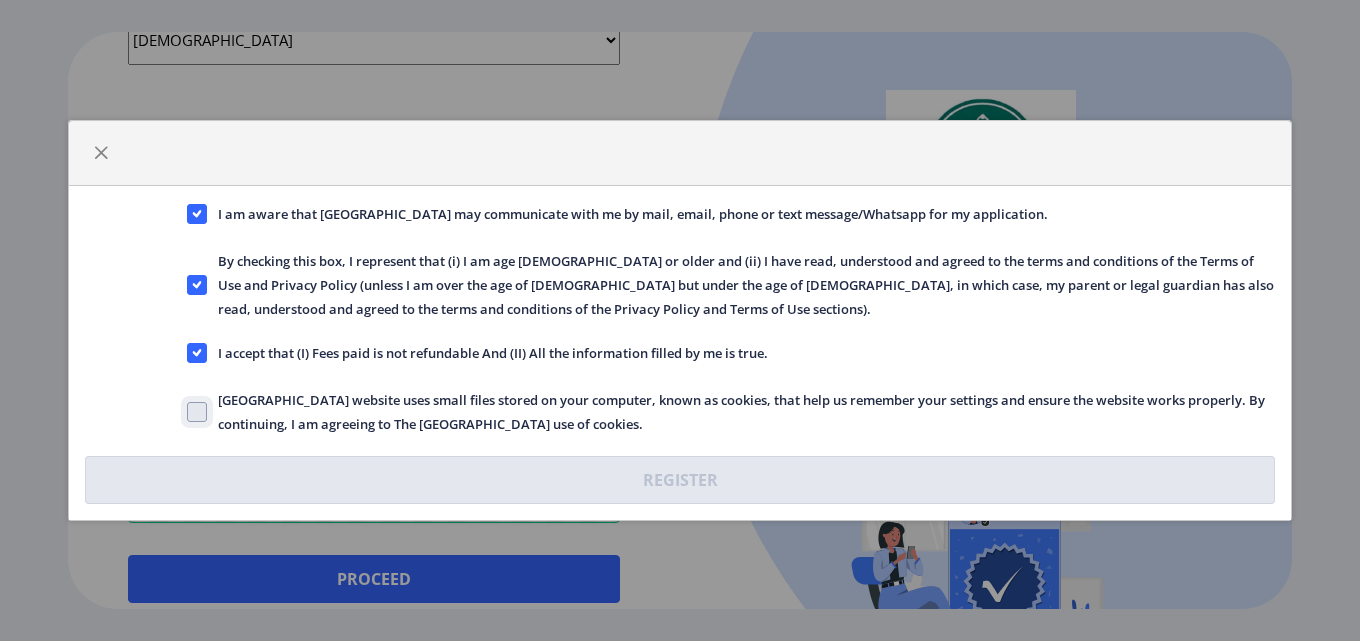 checkbox on "true" 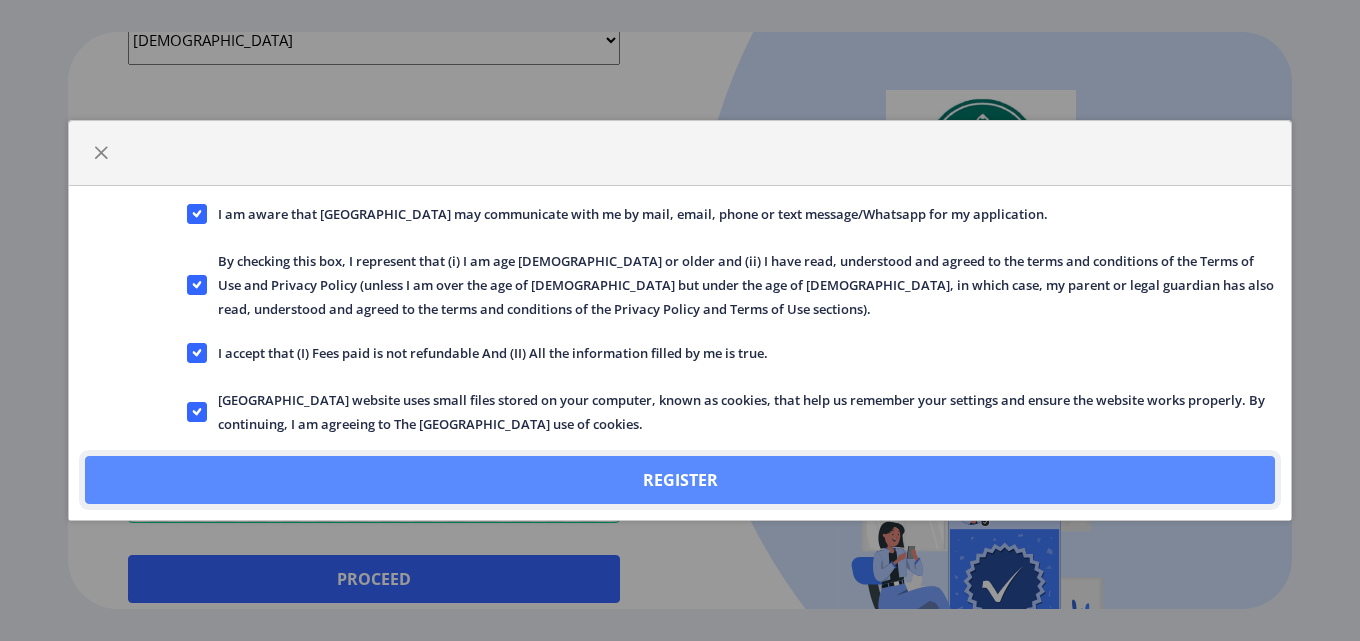click on "Register" 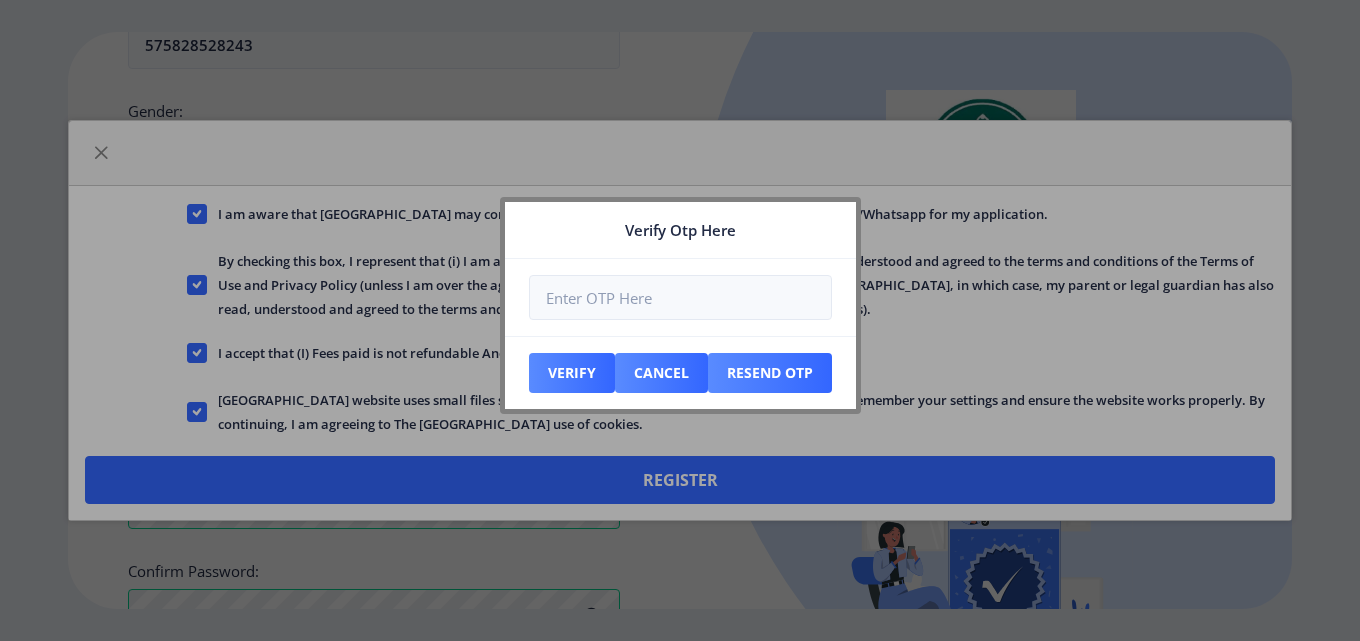 scroll, scrollTop: 737, scrollLeft: 0, axis: vertical 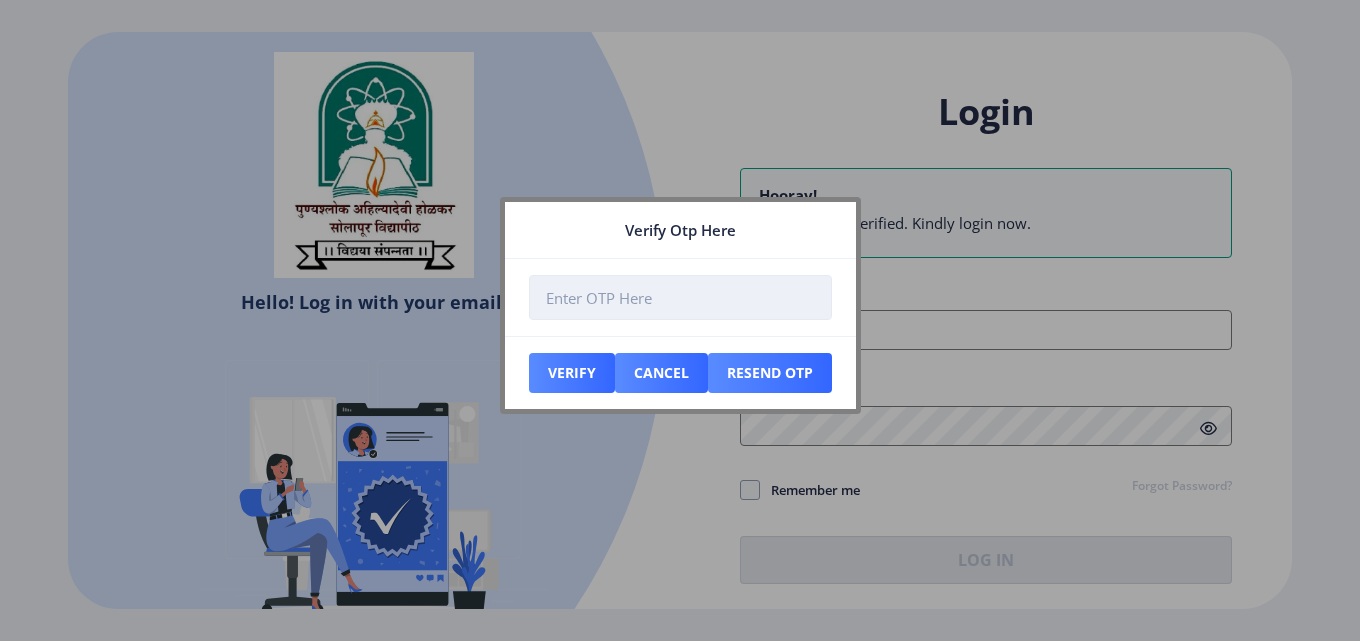 click at bounding box center (680, 297) 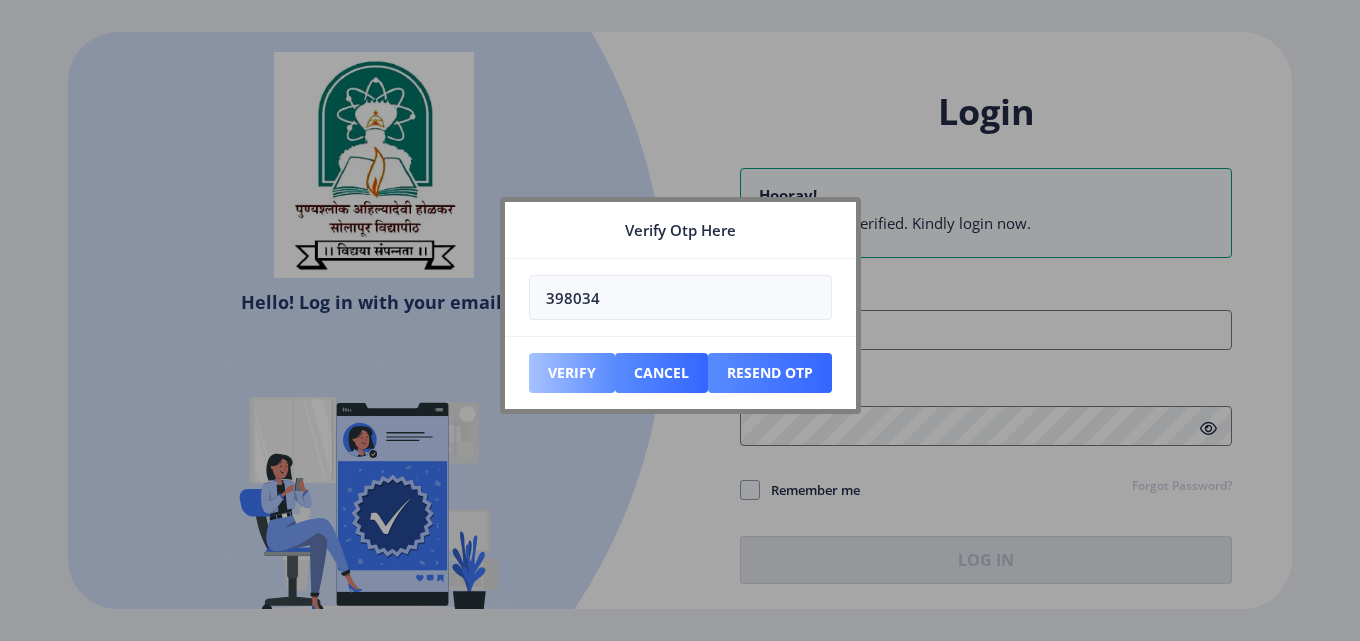 type on "398034" 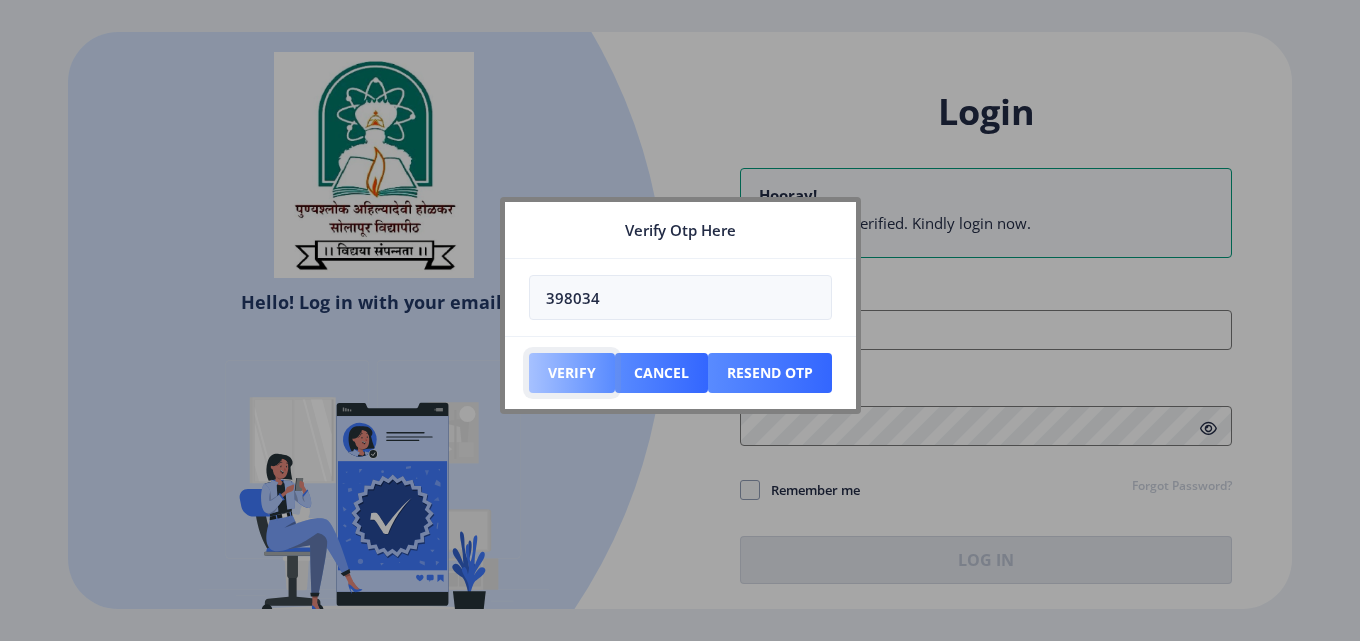 click on "Verify" at bounding box center [572, 373] 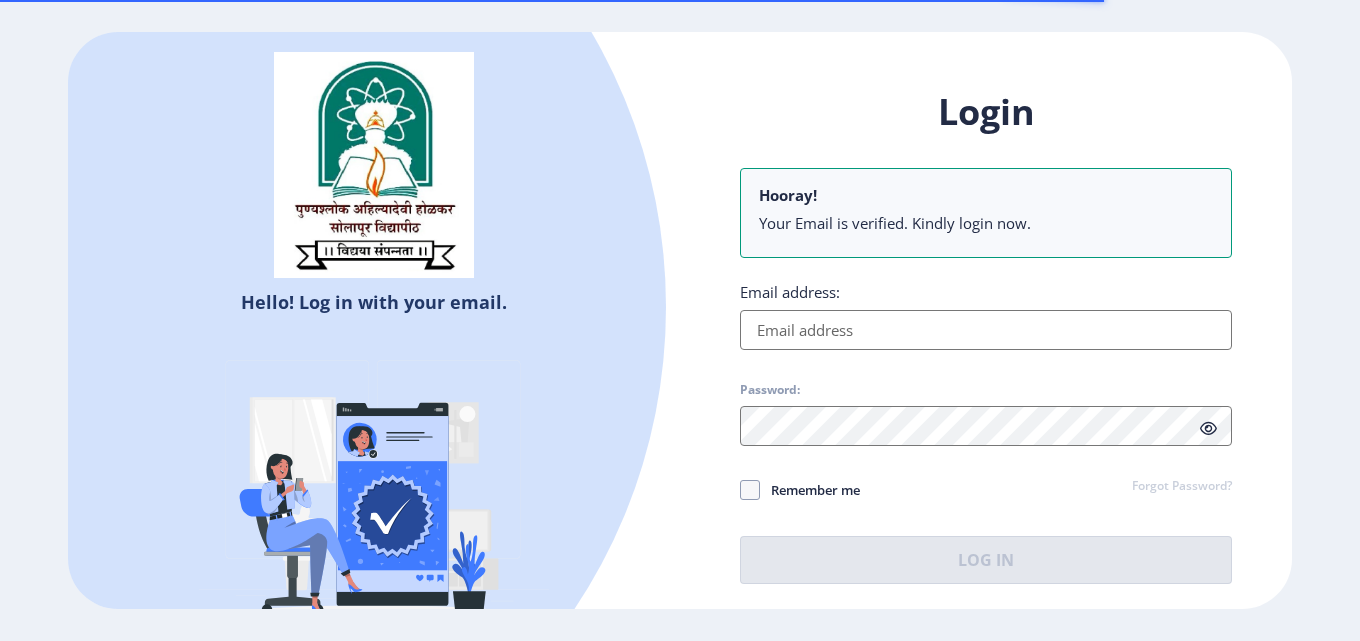 click on "Email address:" at bounding box center [986, 330] 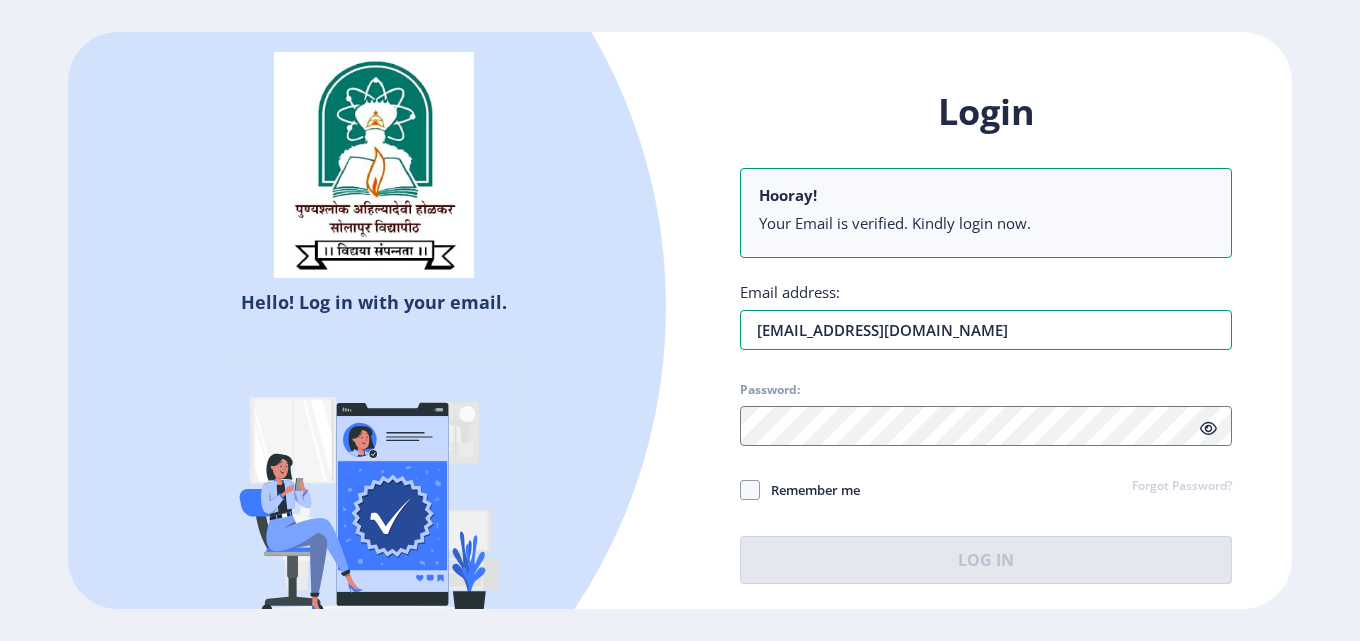 type on "[EMAIL_ADDRESS][DOMAIN_NAME]" 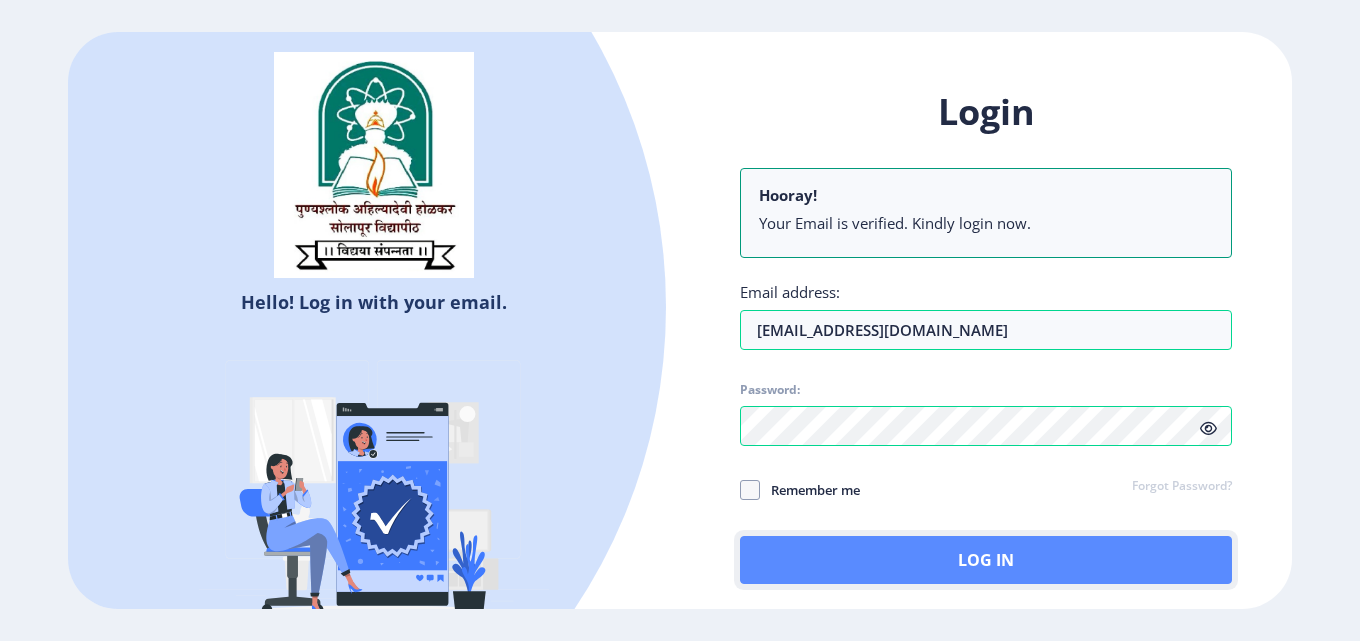 click on "Log In" 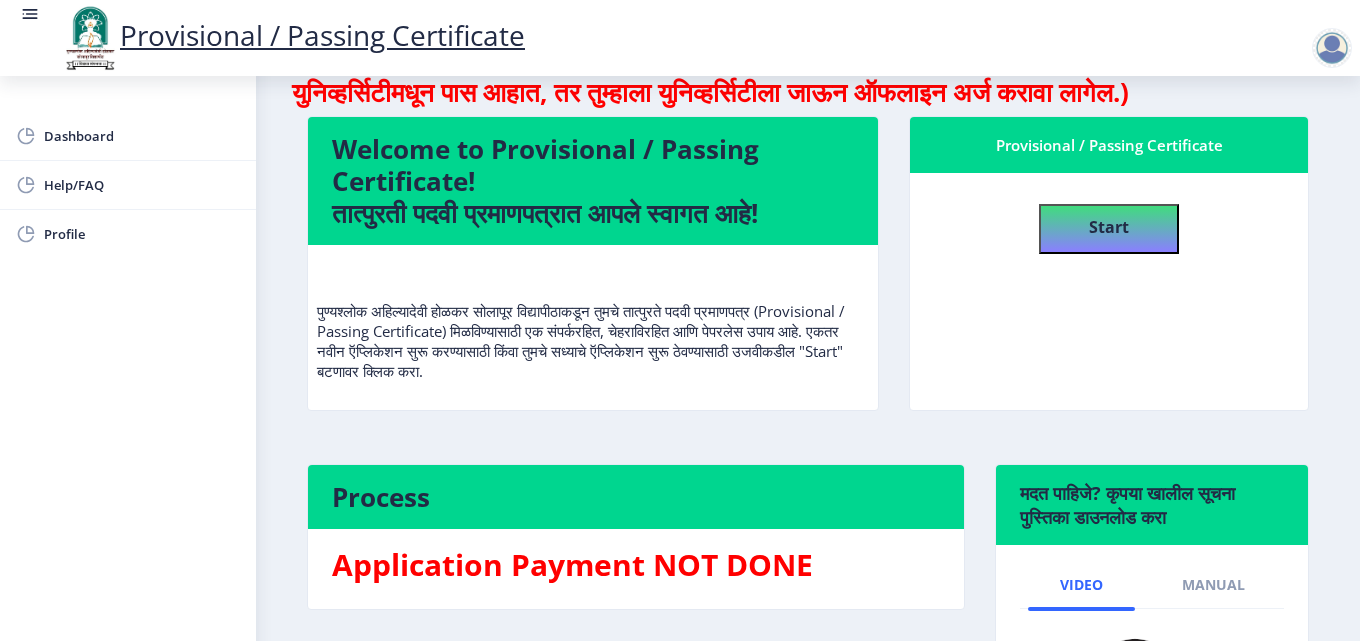 scroll, scrollTop: 0, scrollLeft: 0, axis: both 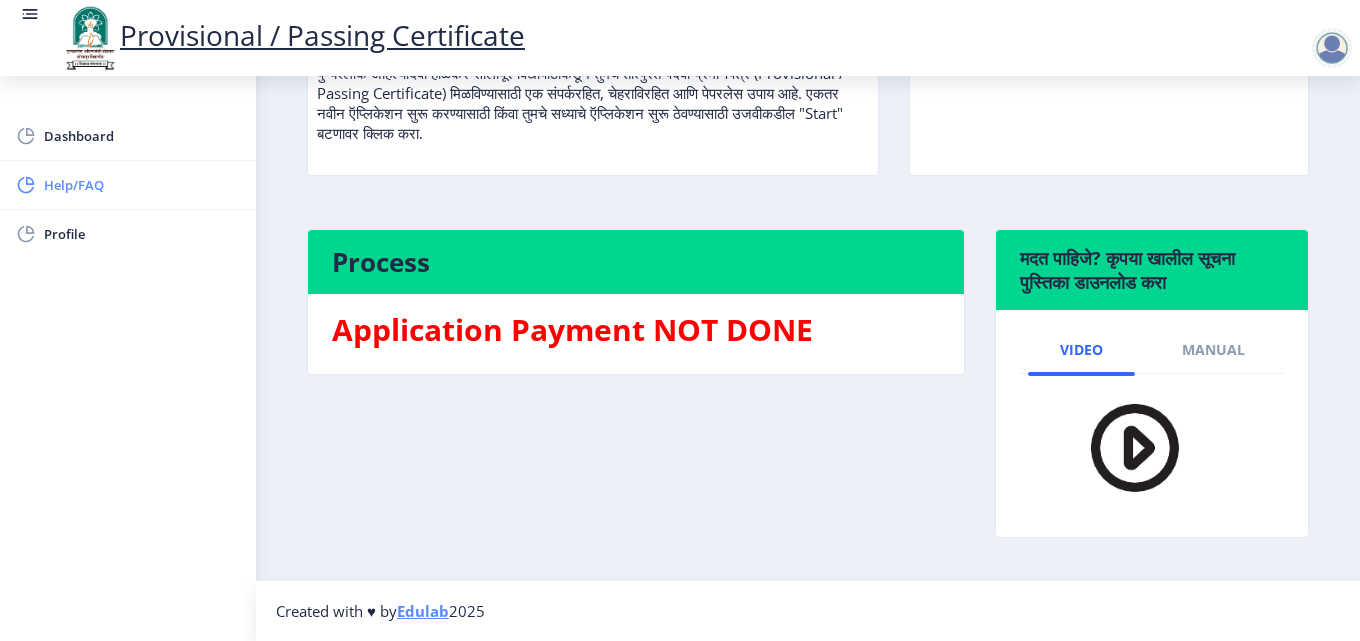 click on "Help/FAQ" 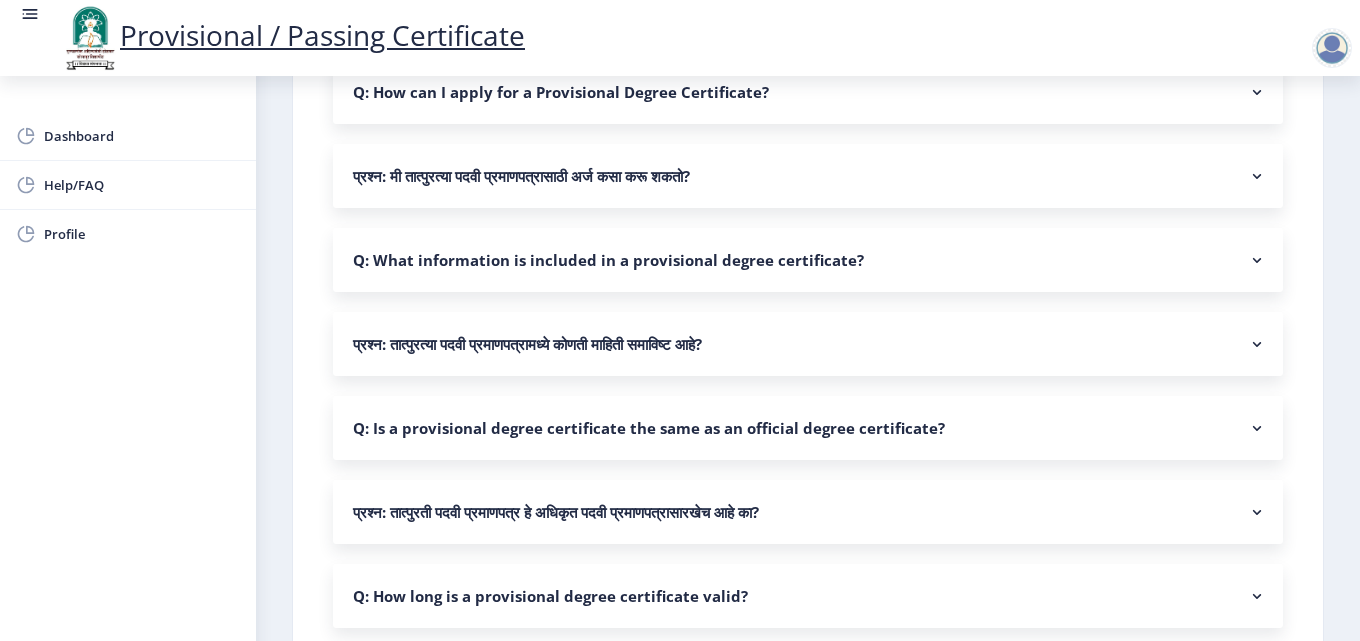 scroll, scrollTop: 600, scrollLeft: 0, axis: vertical 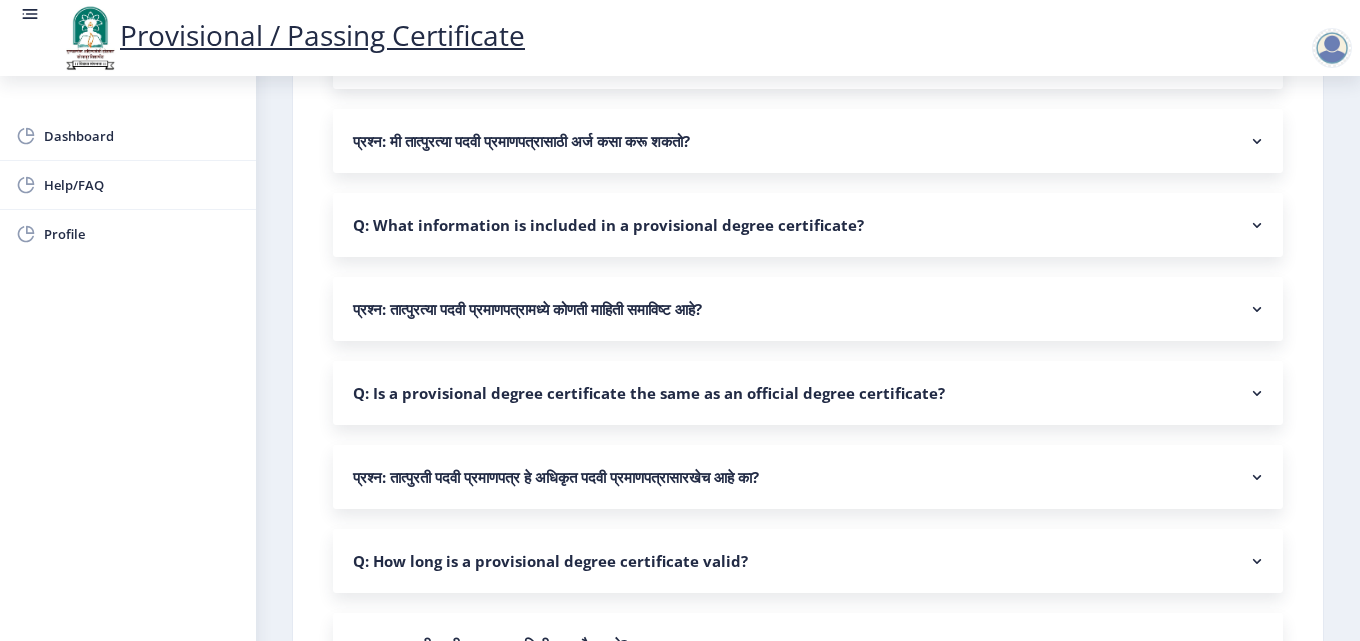 click on "प्रश्न: मी तात्पुरत्या पदवी प्रमाणपत्रासाठी अर्ज कसा करू शकतो?" 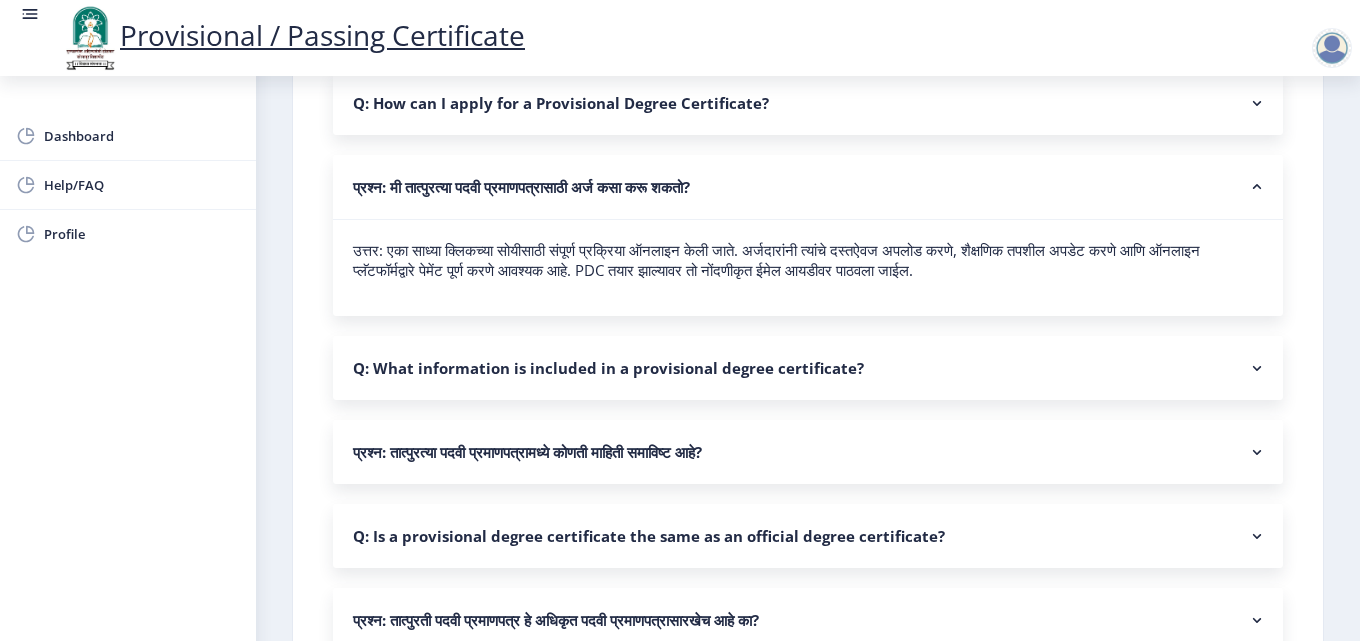 scroll, scrollTop: 600, scrollLeft: 0, axis: vertical 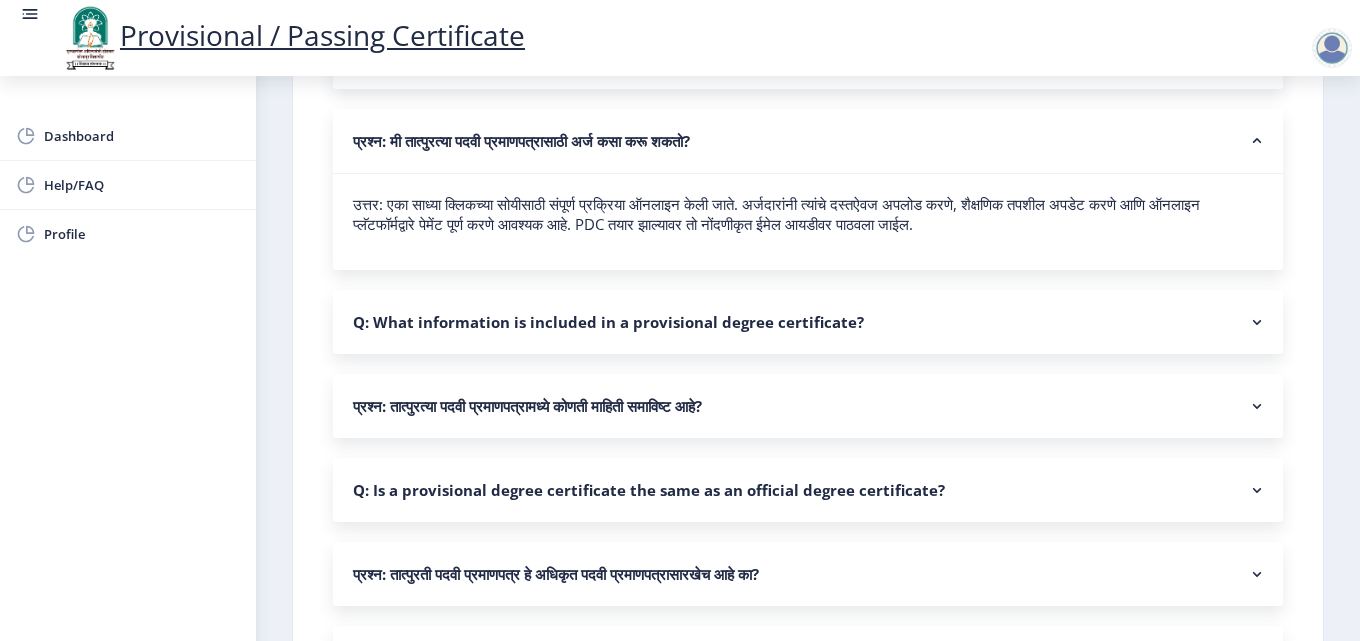 click on "Q: What information is included in a provisional degree certificate?" 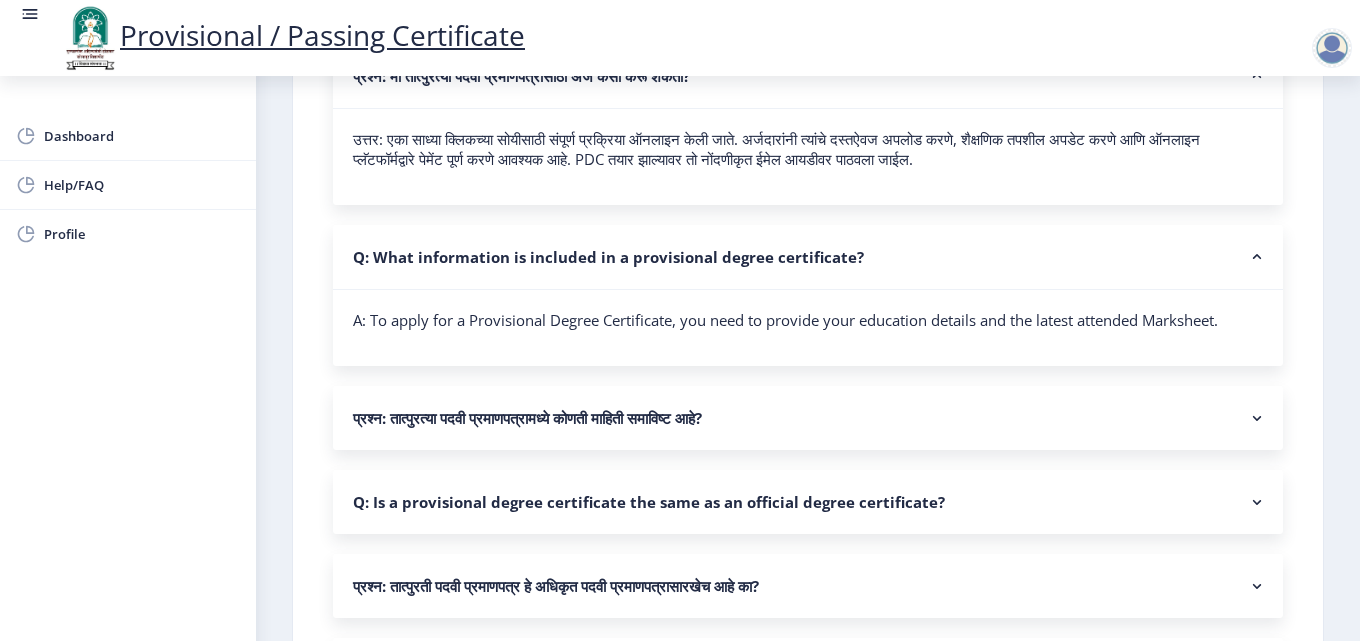 scroll, scrollTop: 700, scrollLeft: 0, axis: vertical 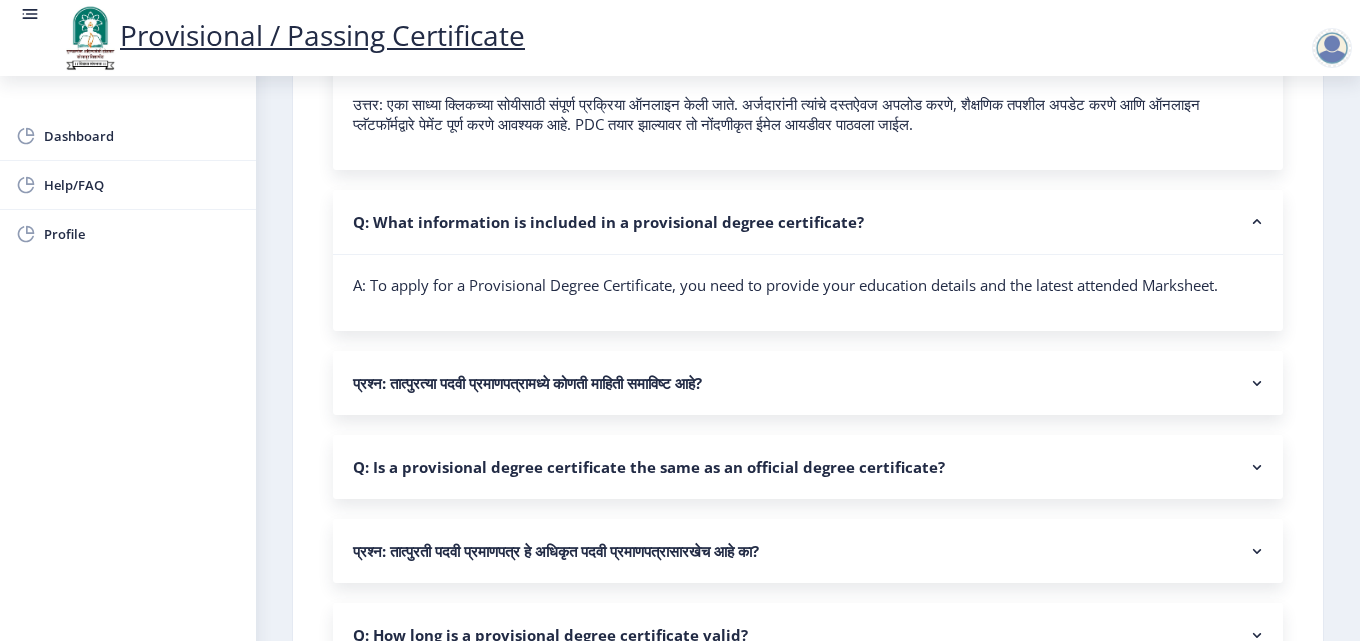 click on "प्रश्न: तात्पुरत्या पदवी प्रमाणपत्रामध्ये कोणती माहिती समाविष्ट आहे?" 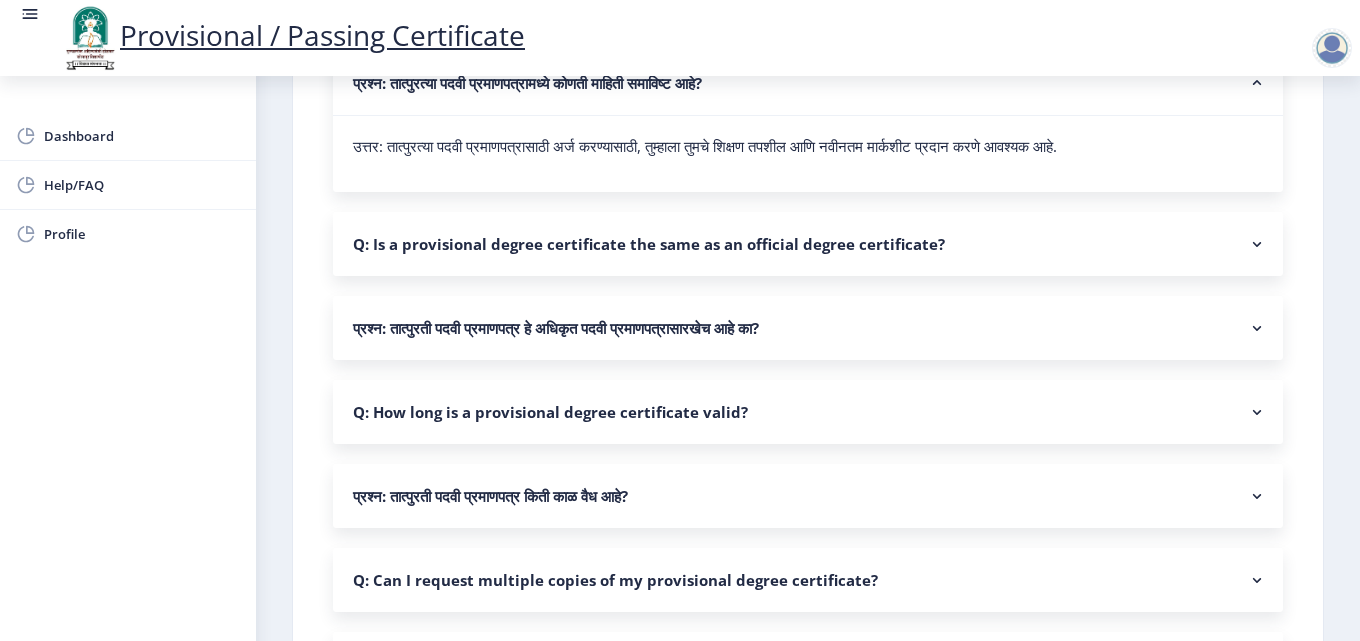 scroll, scrollTop: 1100, scrollLeft: 0, axis: vertical 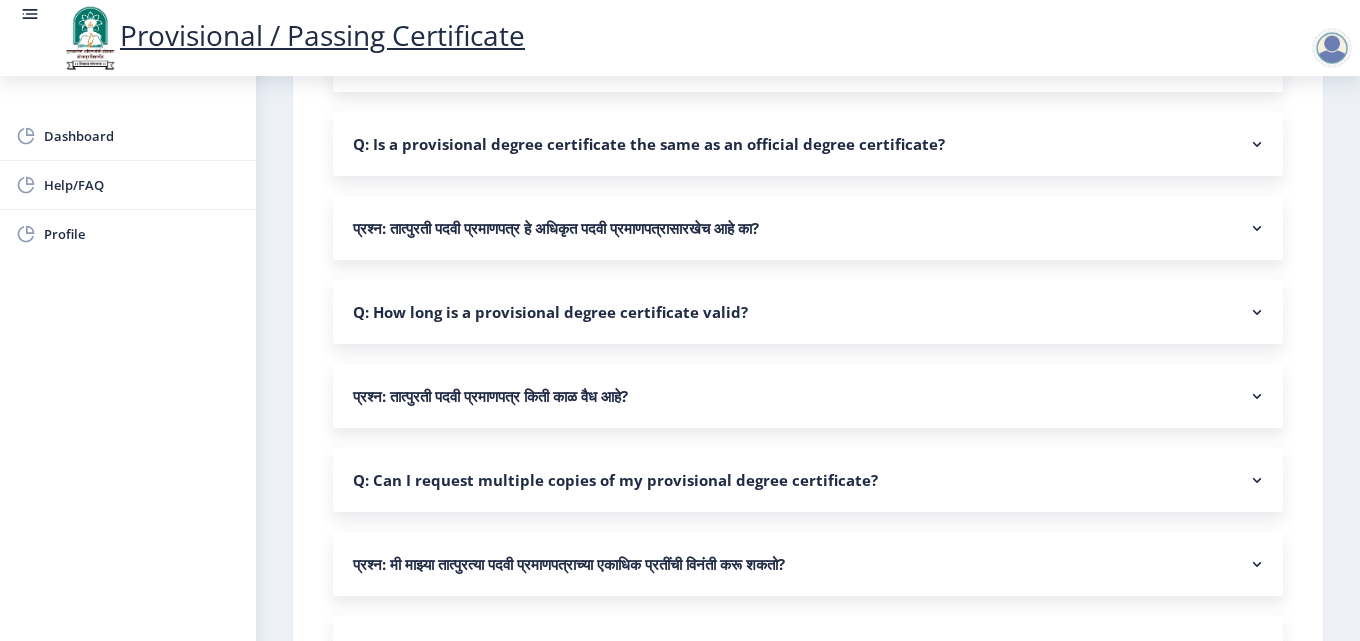 click on "Q: How long is a provisional degree certificate valid?" 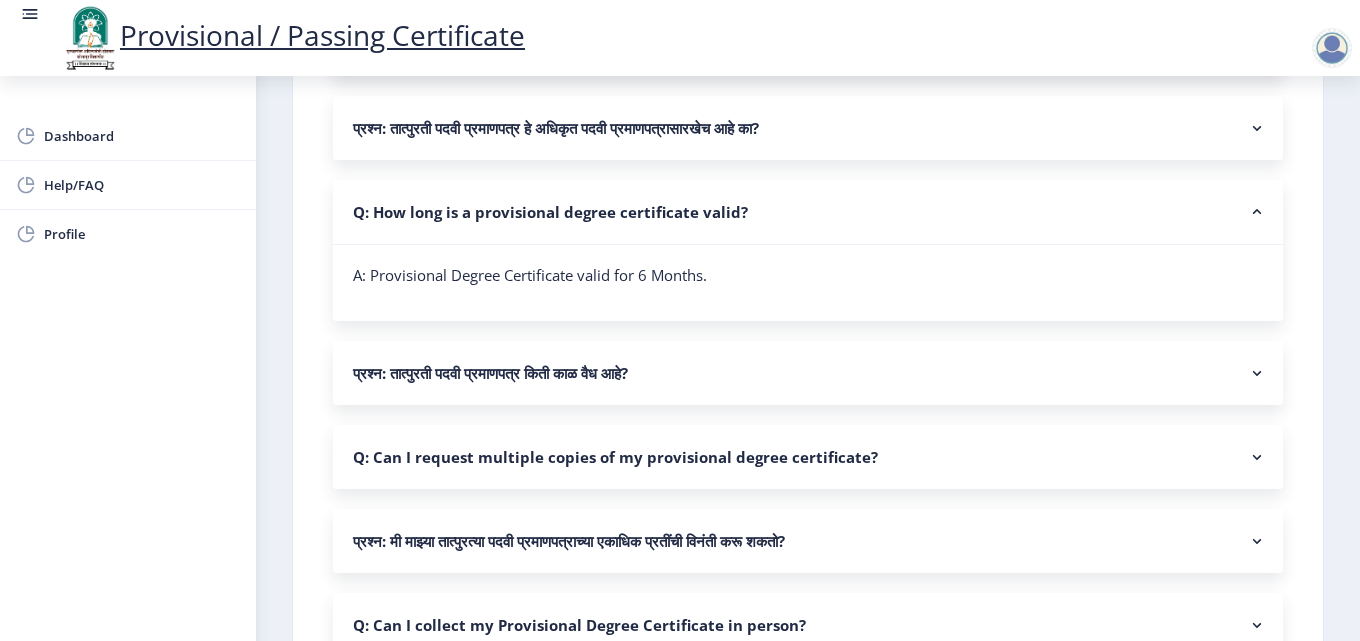 scroll, scrollTop: 1300, scrollLeft: 0, axis: vertical 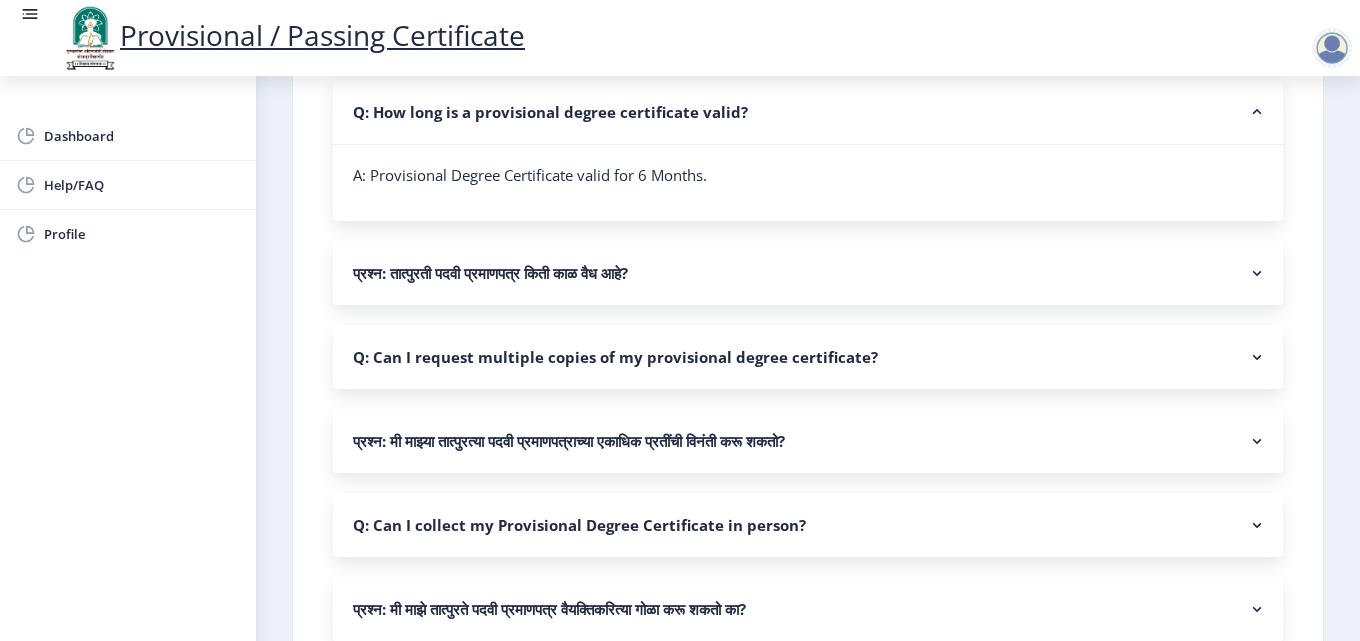 click on "प्रश्न: तात्पुरती पदवी प्रमाणपत्र किती काळ वैध आहे?" 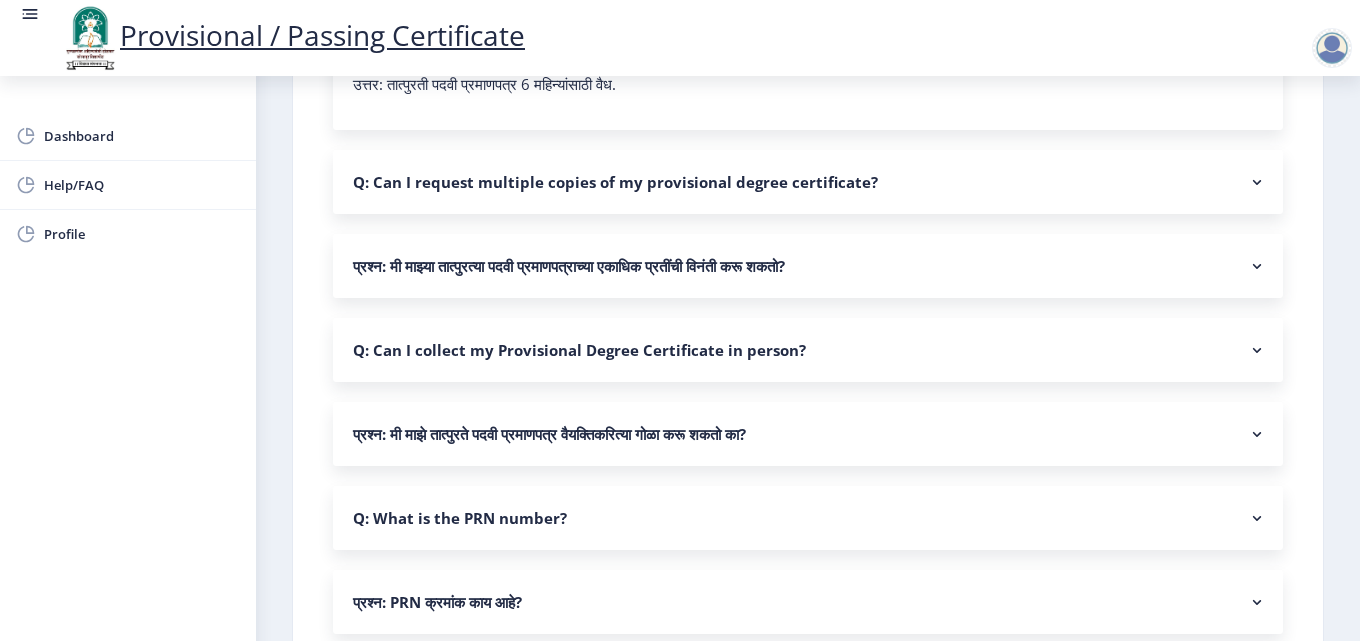 scroll, scrollTop: 1600, scrollLeft: 0, axis: vertical 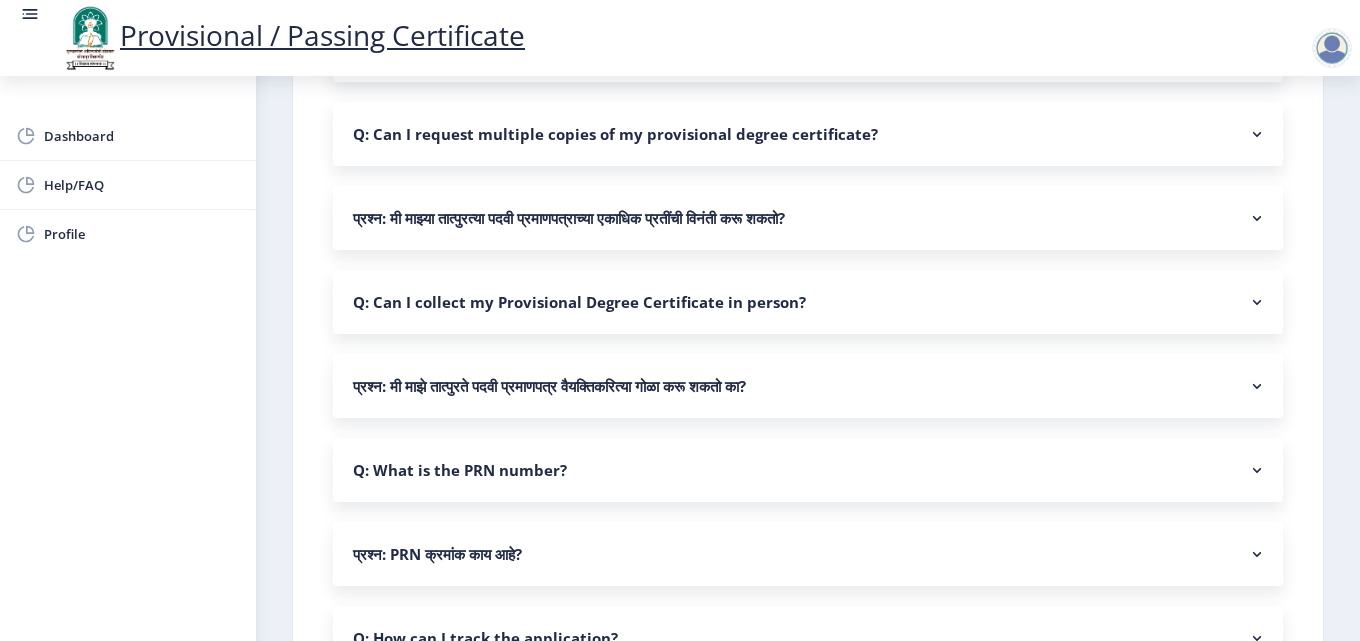 click on "प्रश्न: मी माझ्या तात्पुरत्या पदवी प्रमाणपत्राच्या एकाधिक प्रतींची विनंती करू शकतो?" 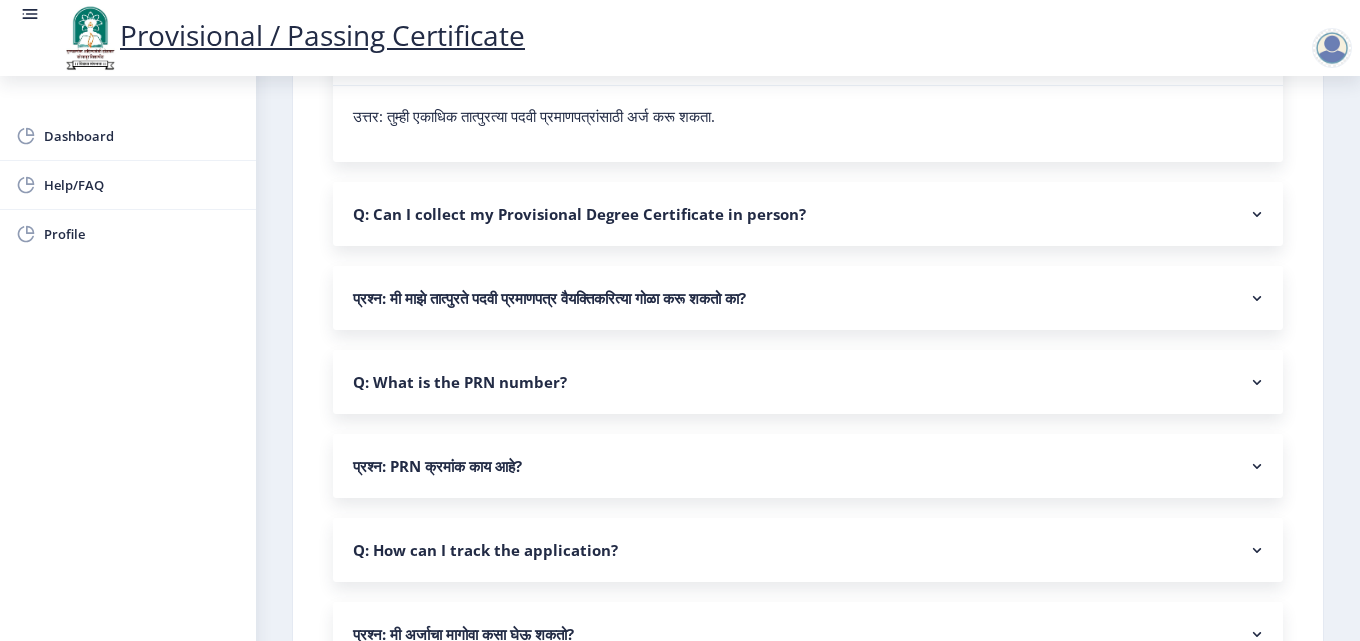 scroll, scrollTop: 1800, scrollLeft: 0, axis: vertical 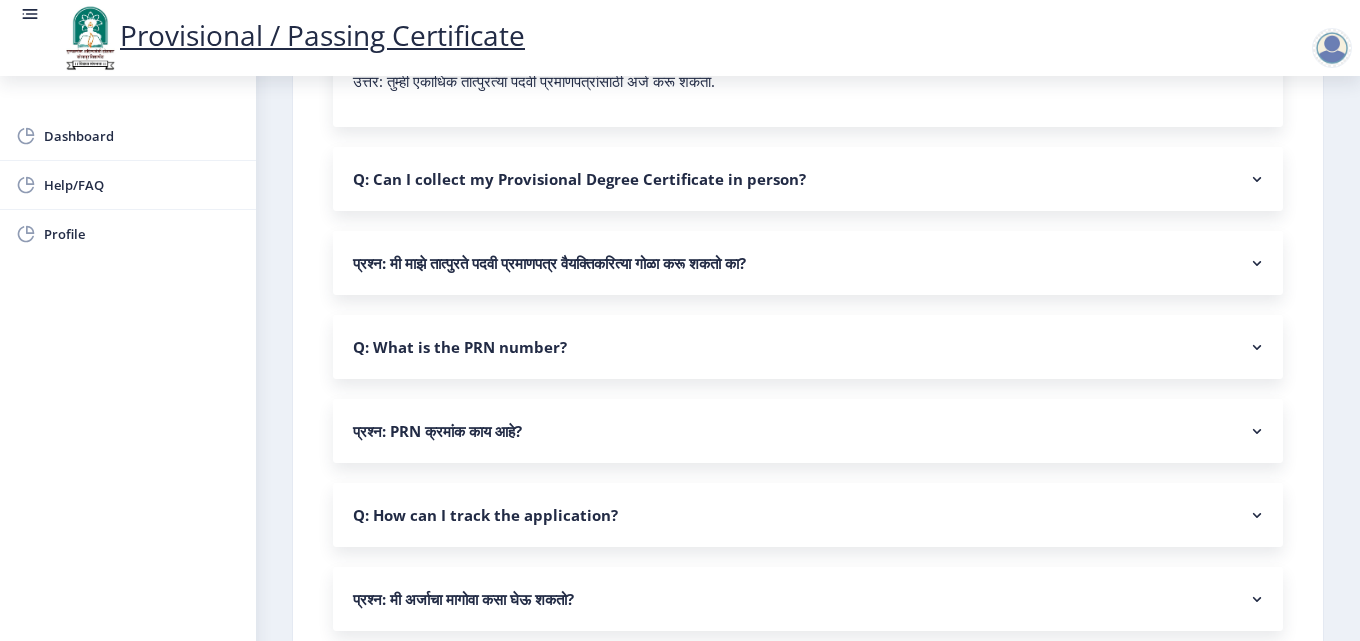 click on "Q: Can I collect my Provisional Degree Certificate in person?" 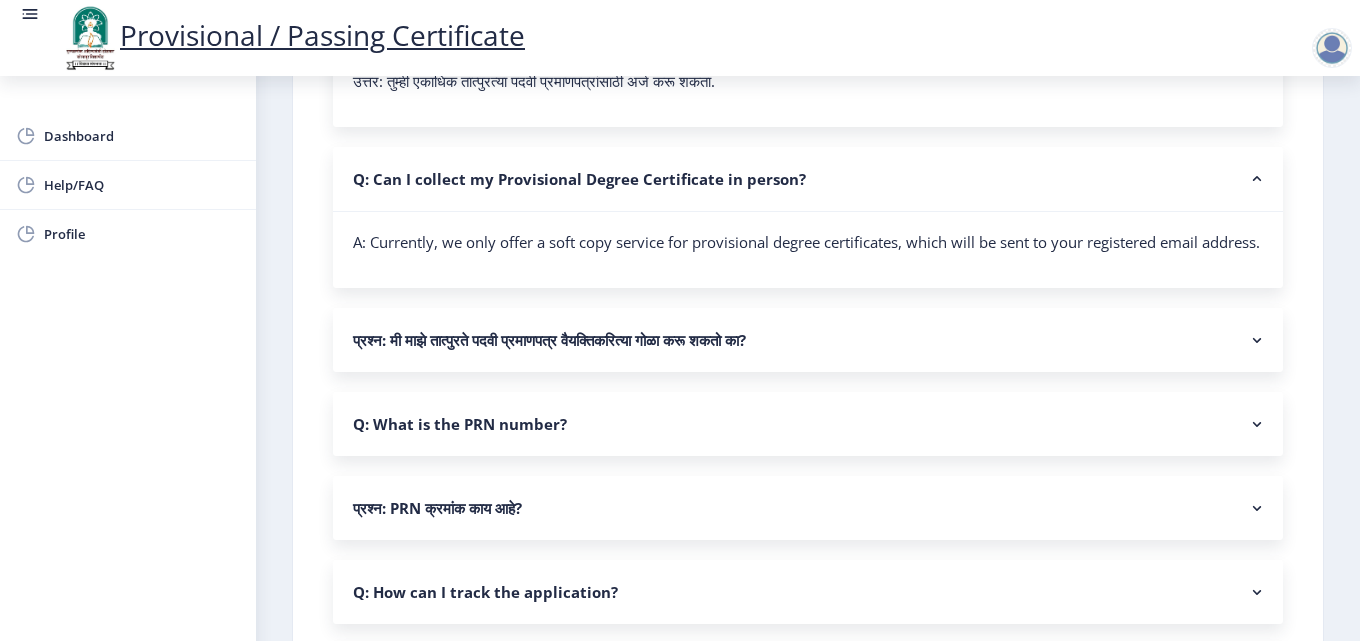 click on "प्रश्न: अर्ज कसा रद्द करायचा आणि परतावा मागायचा?" 